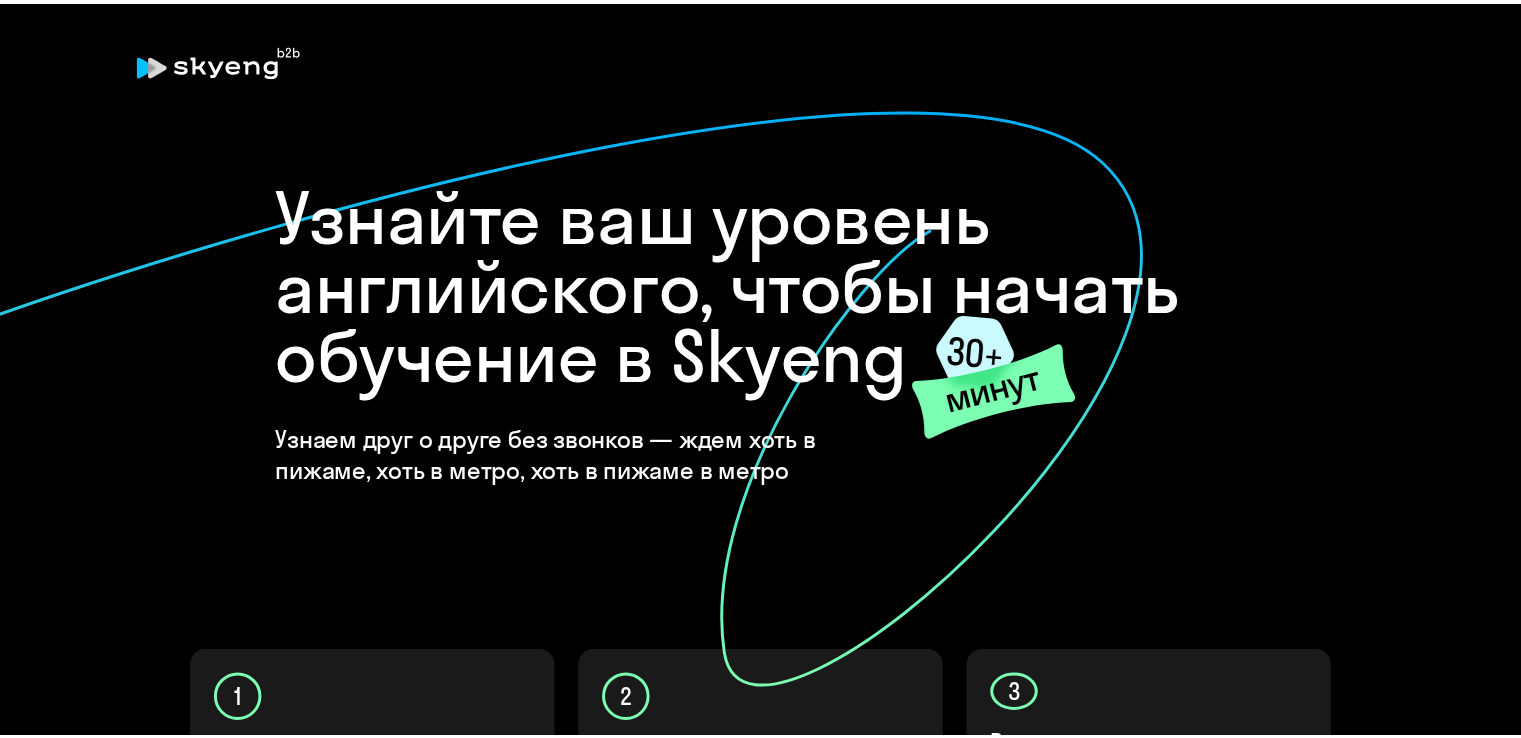 scroll, scrollTop: 0, scrollLeft: 0, axis: both 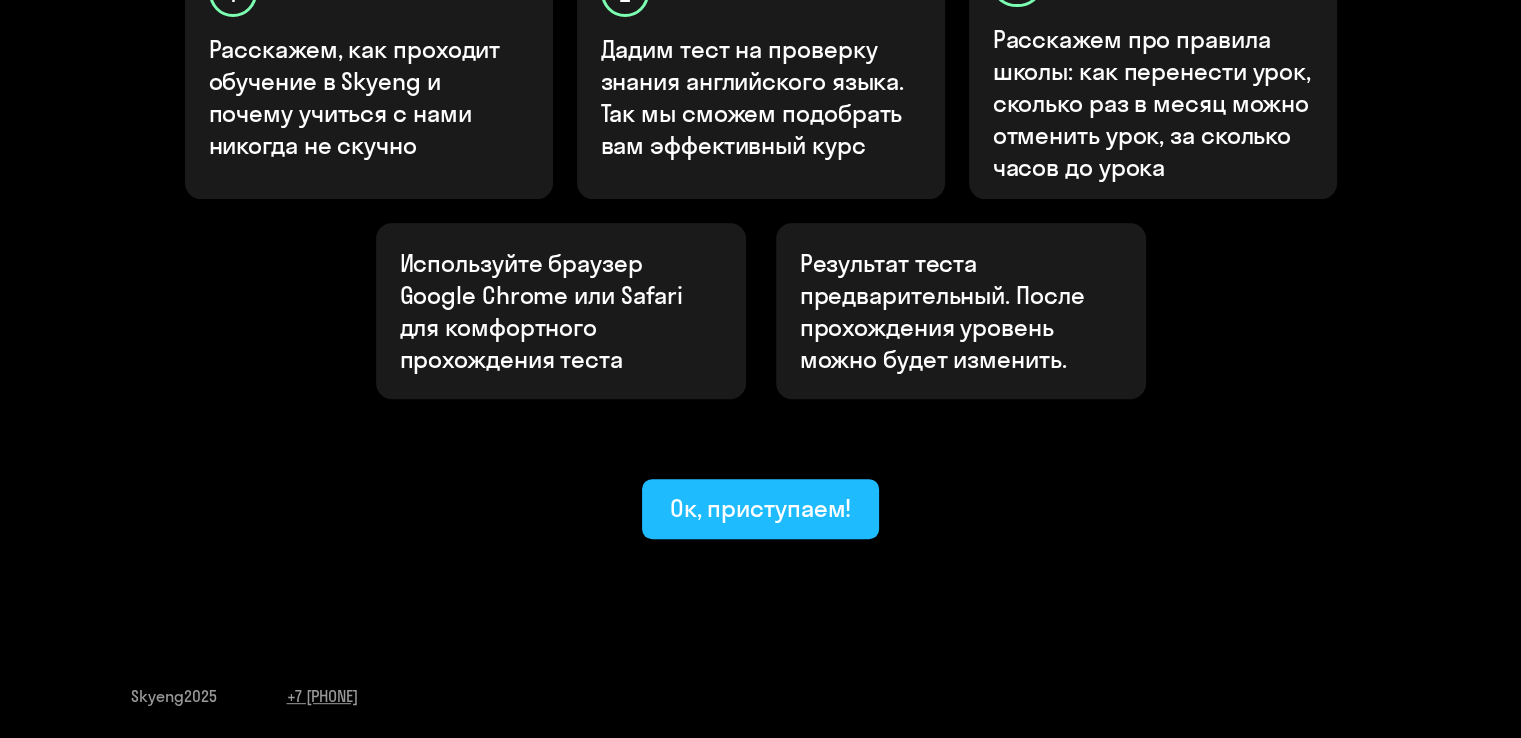 click on "Ок, приступаем!" 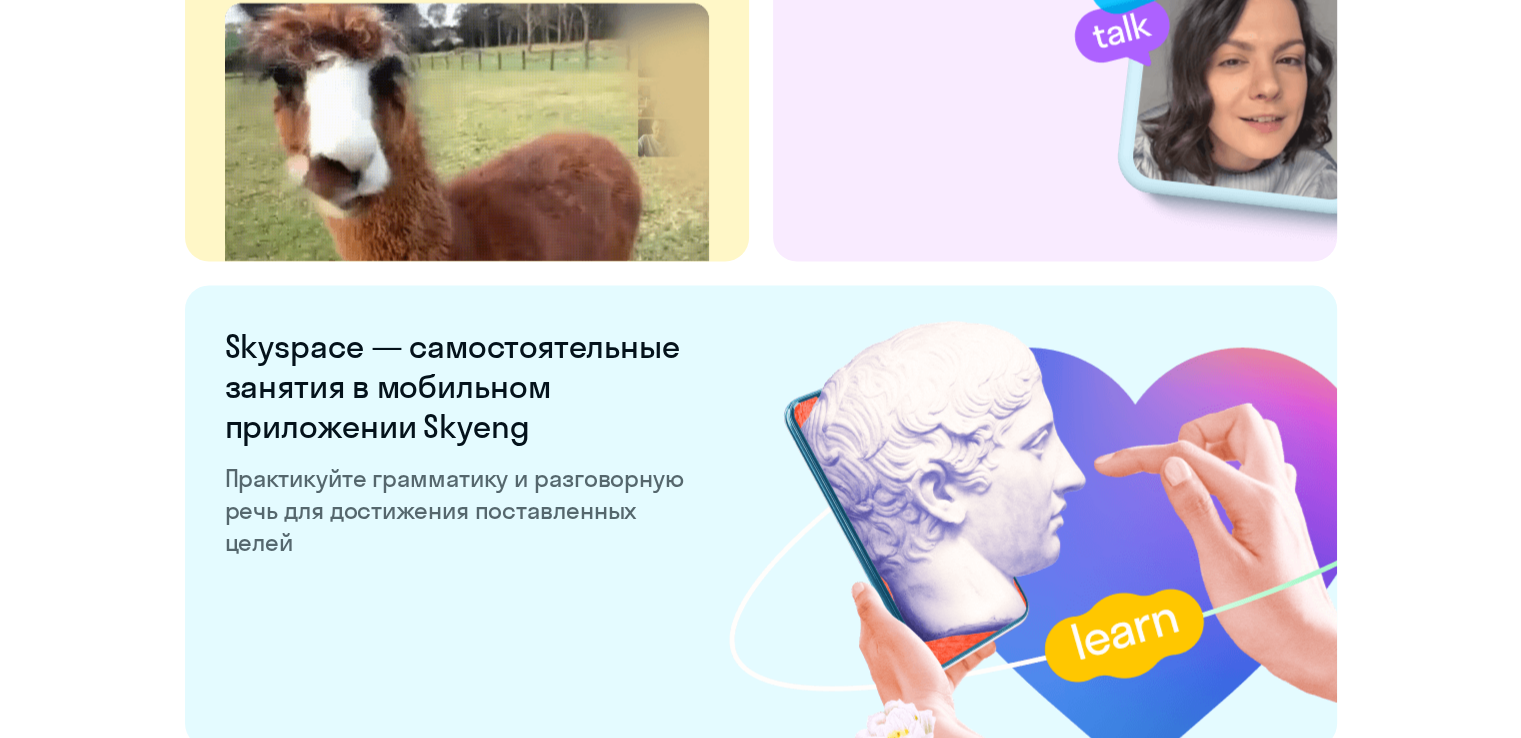 scroll, scrollTop: 3897, scrollLeft: 0, axis: vertical 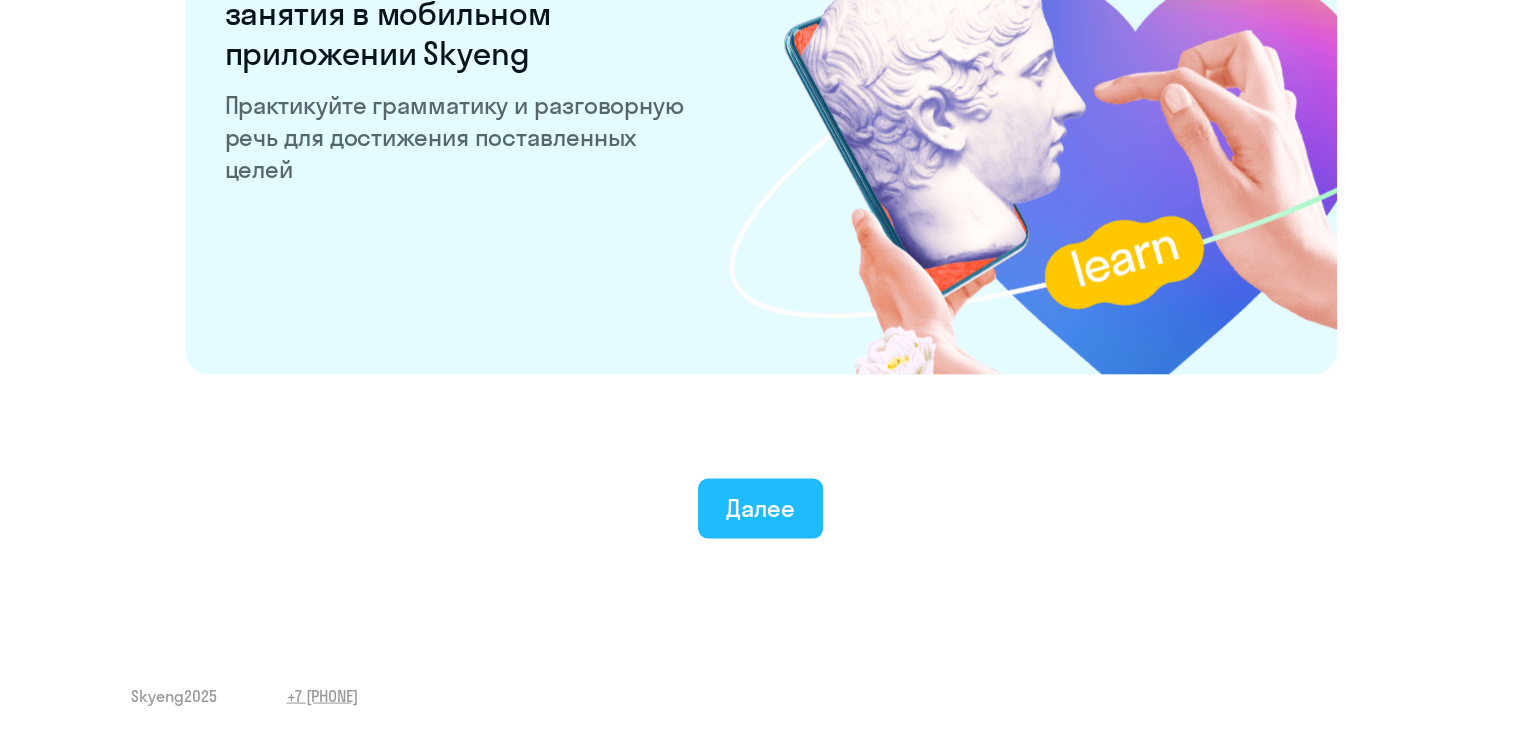 click on "Далее" 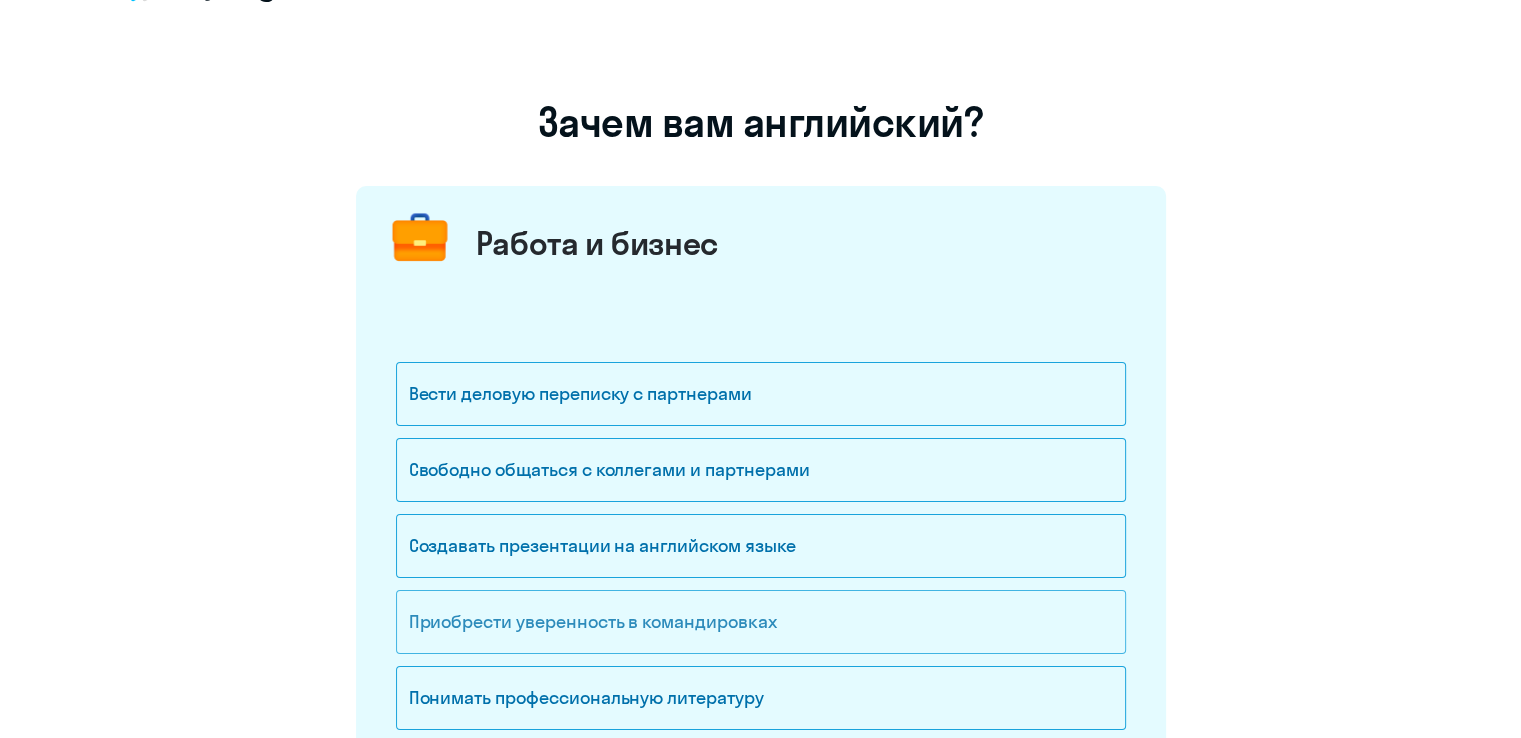 scroll, scrollTop: 200, scrollLeft: 0, axis: vertical 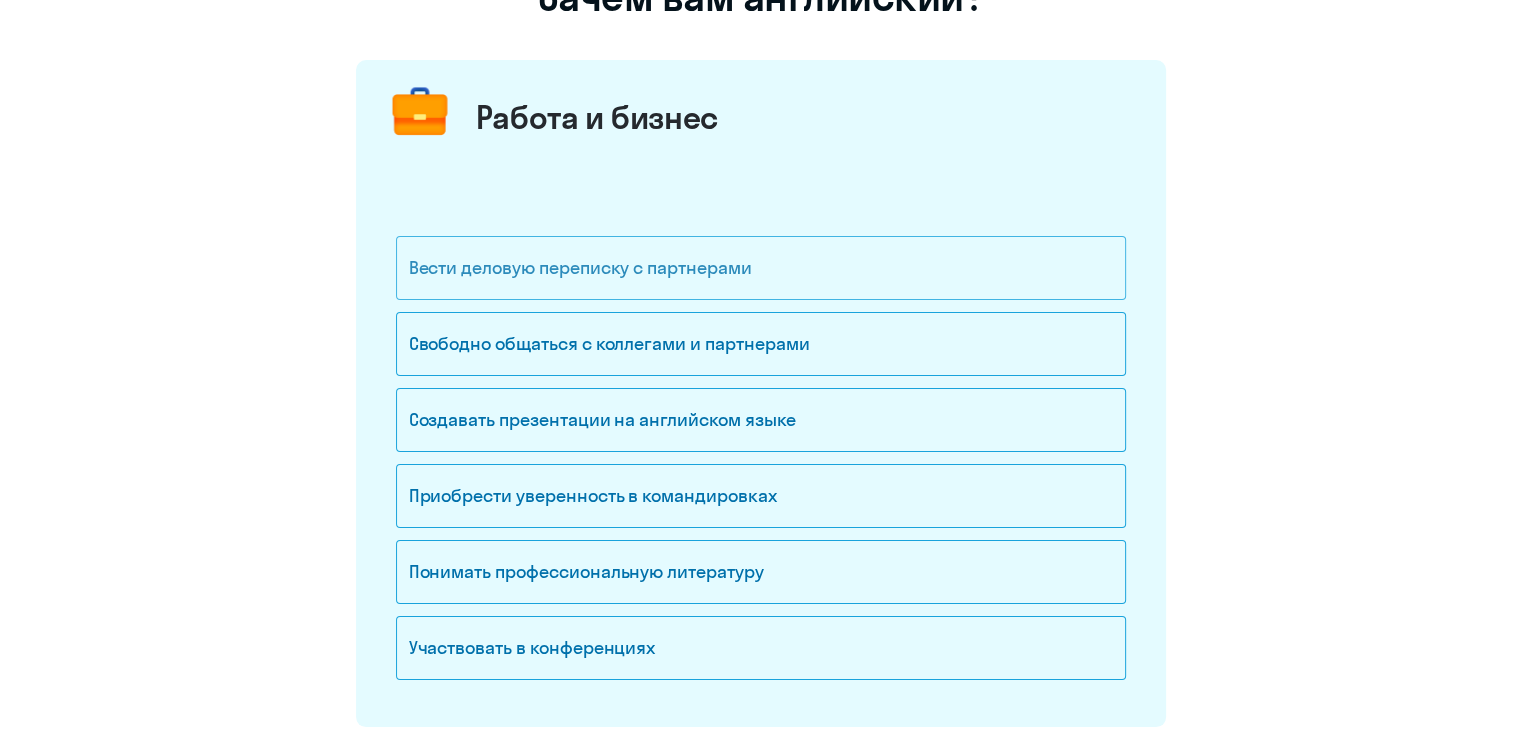 click on "Вести деловую переписку с партнерами" 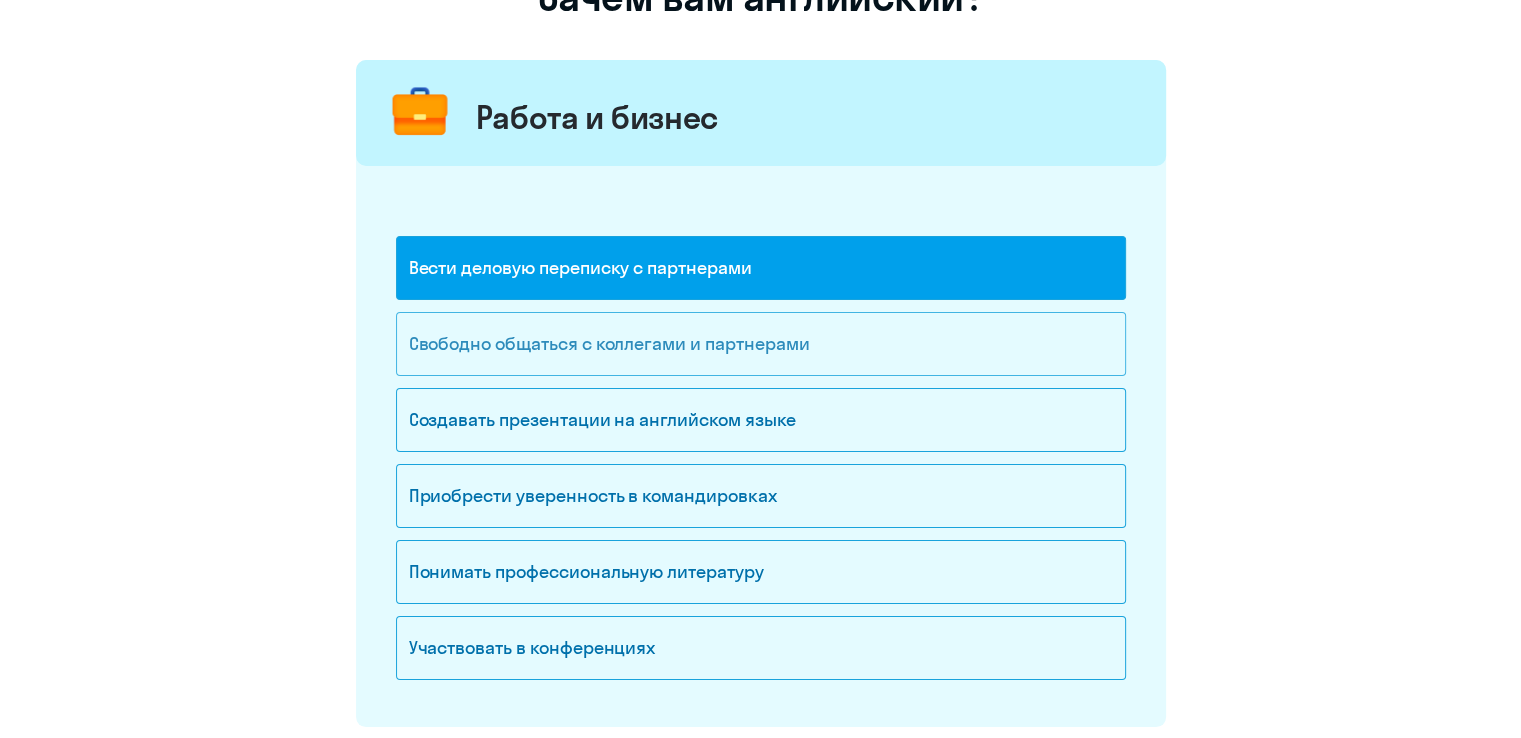 click on "Свободно общаться с коллегами и партнерами" 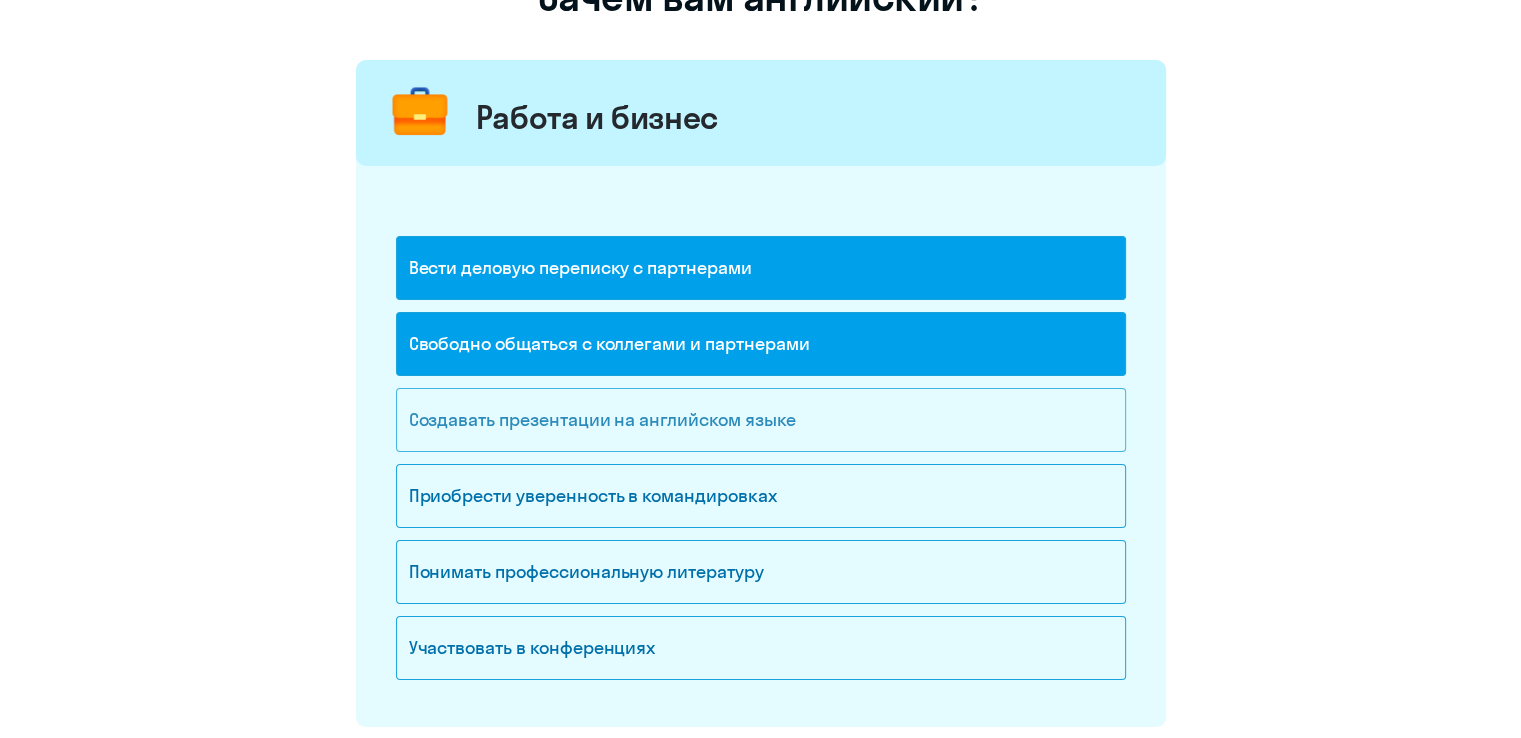 click on "Создавать презентации на английском языке" 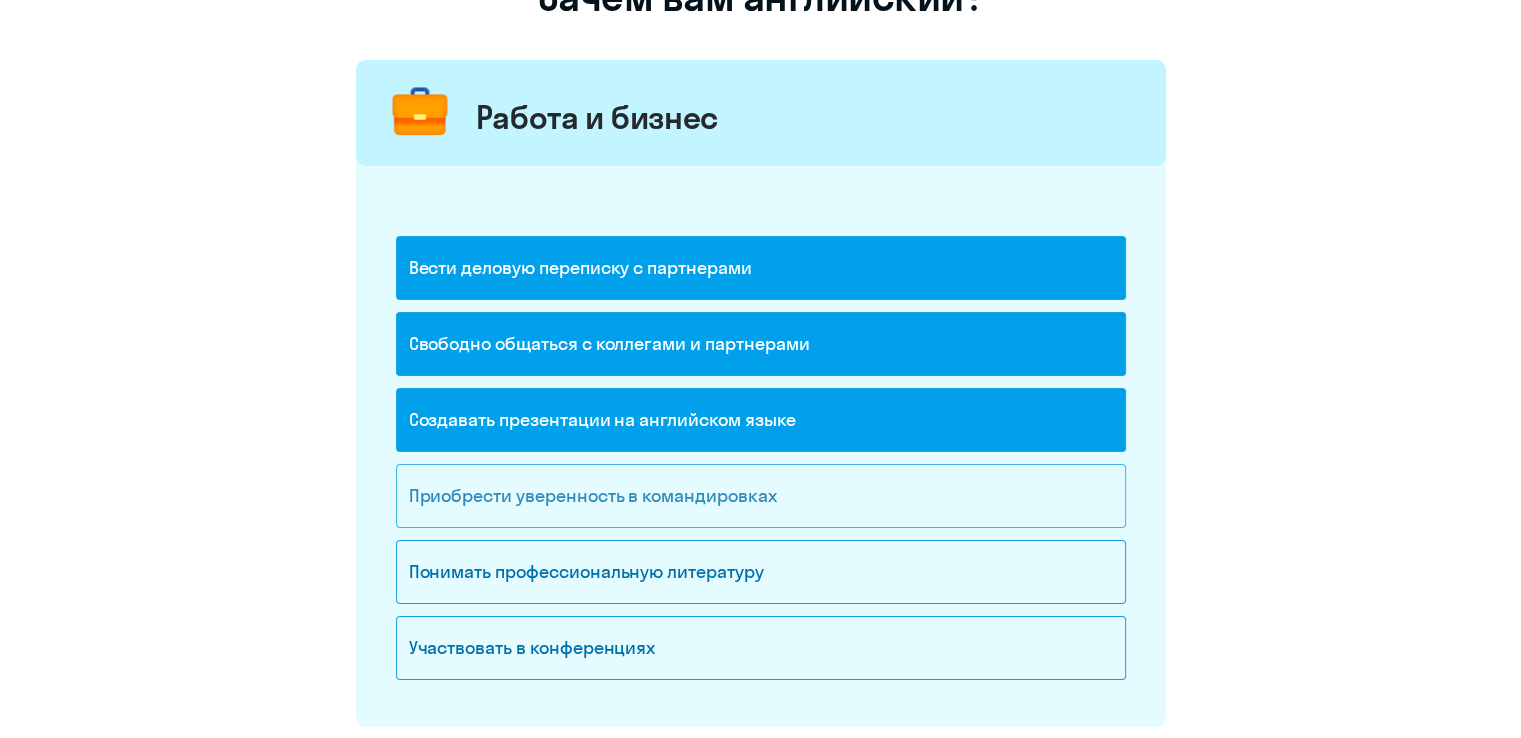 click on "Приобрести уверенность в командировках" 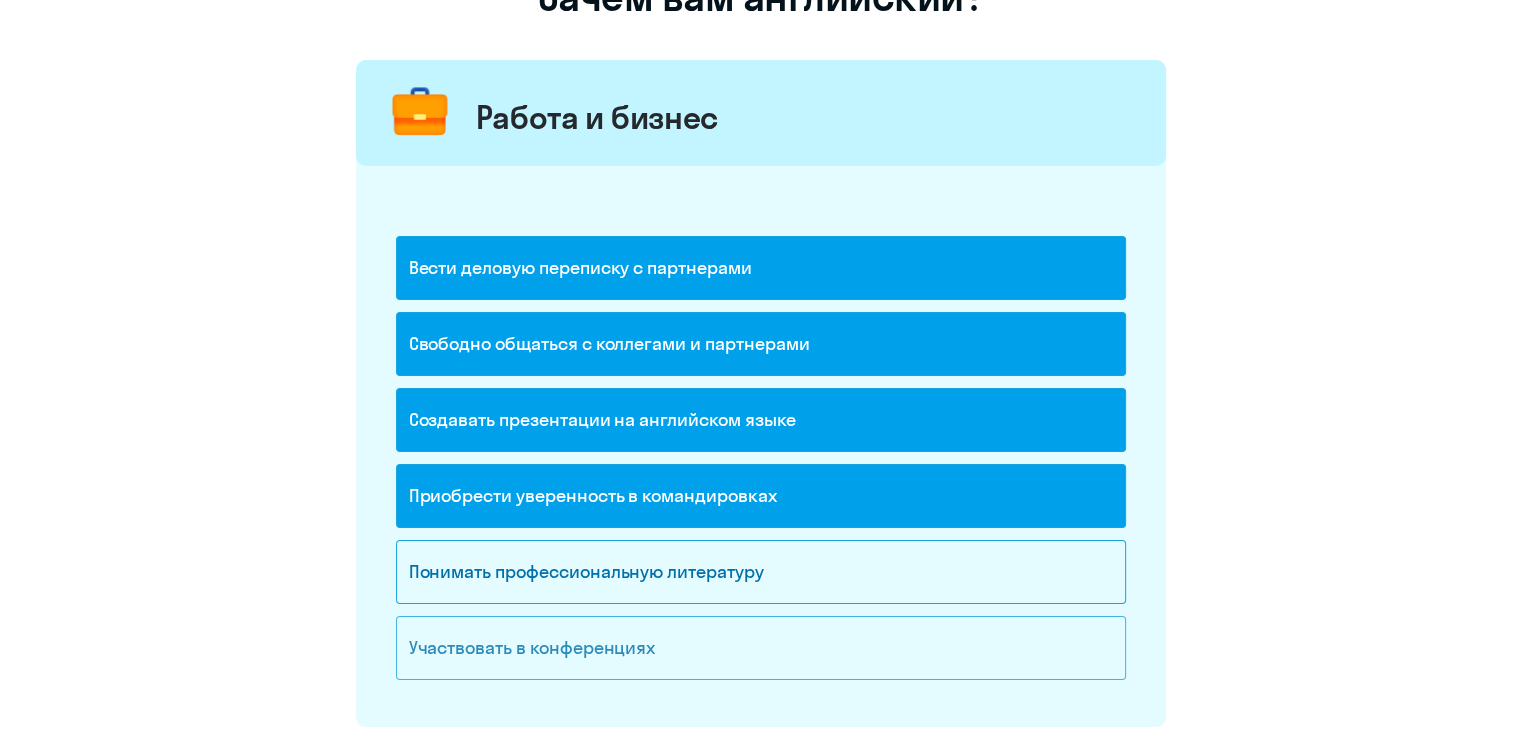 drag, startPoint x: 639, startPoint y: 576, endPoint x: 640, endPoint y: 617, distance: 41.01219 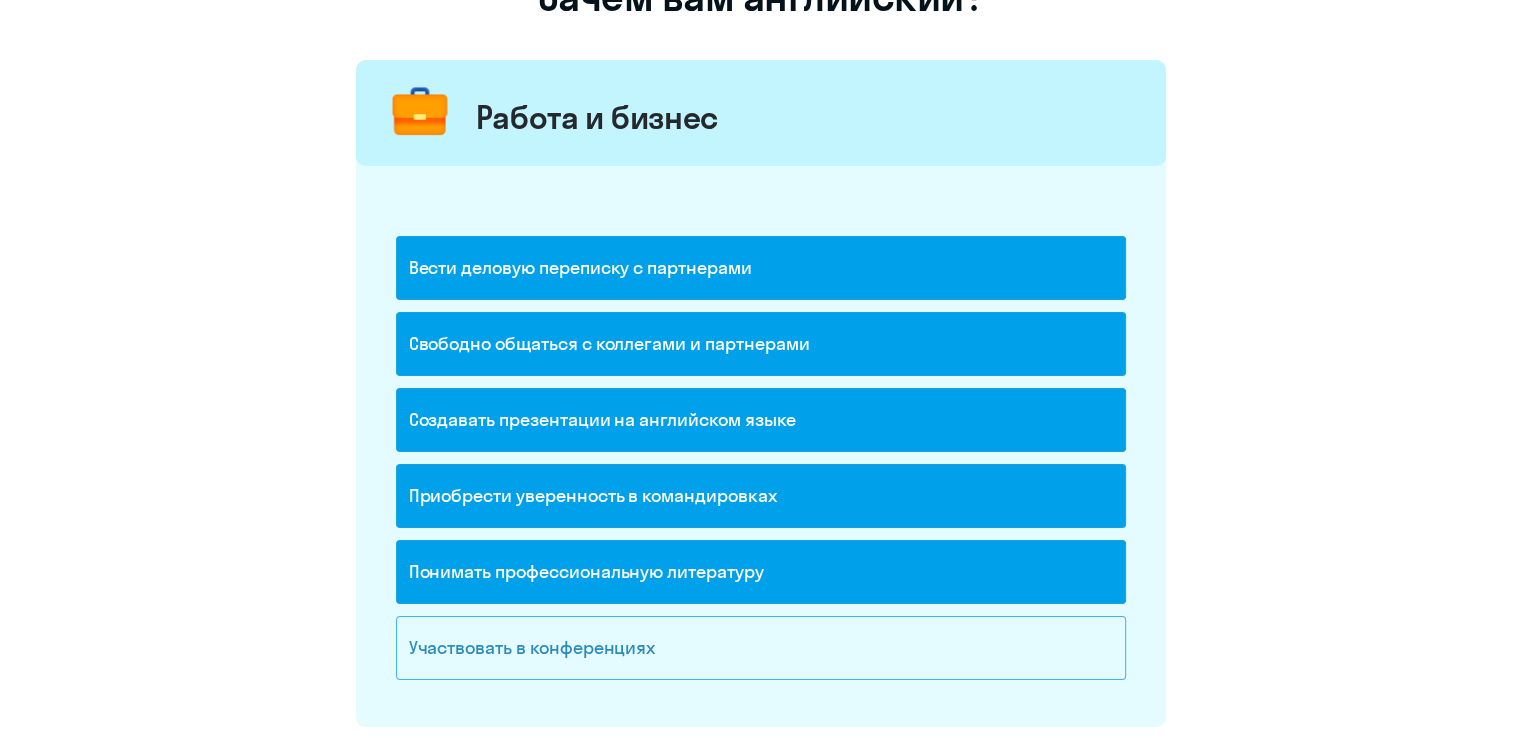 click on "Участвовать в конференциях" 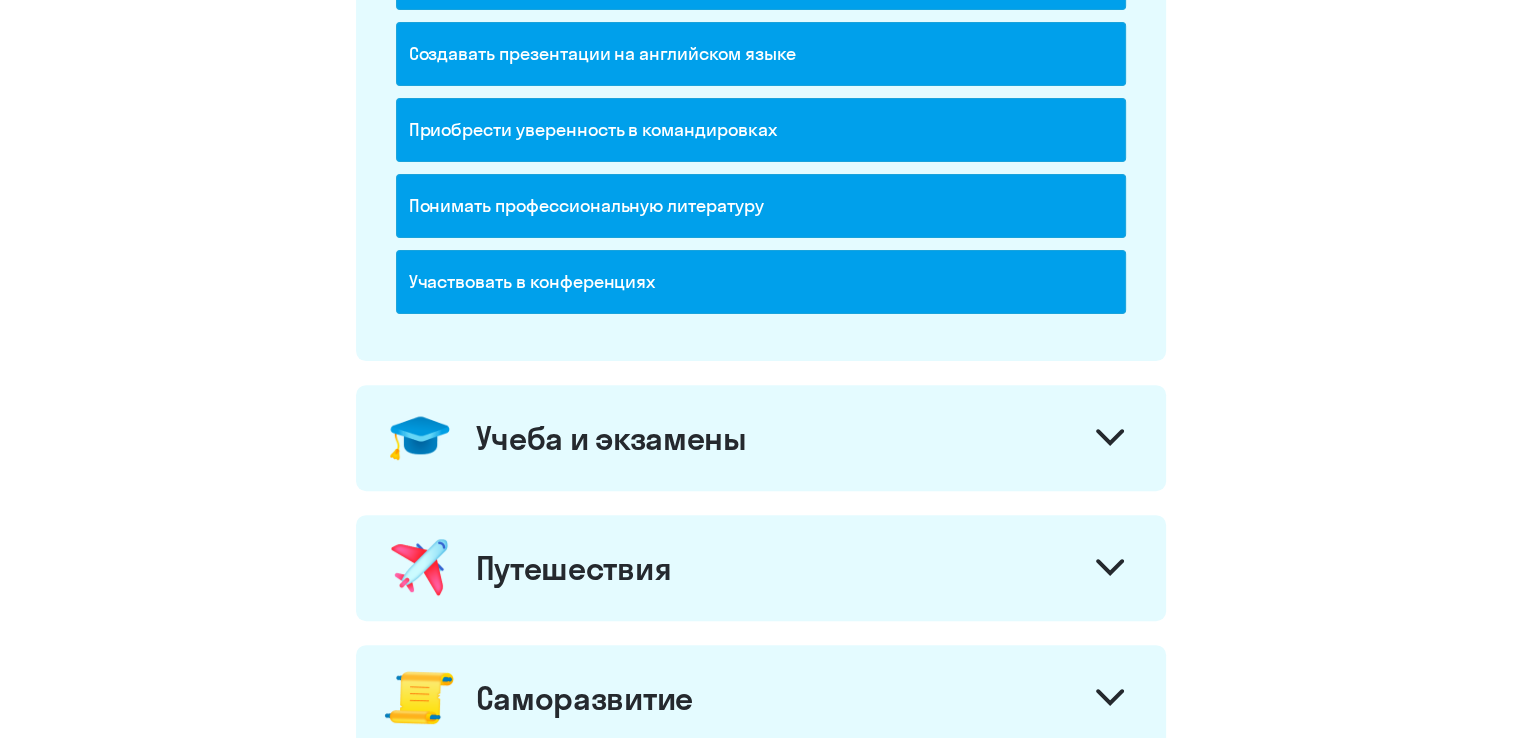 scroll, scrollTop: 600, scrollLeft: 0, axis: vertical 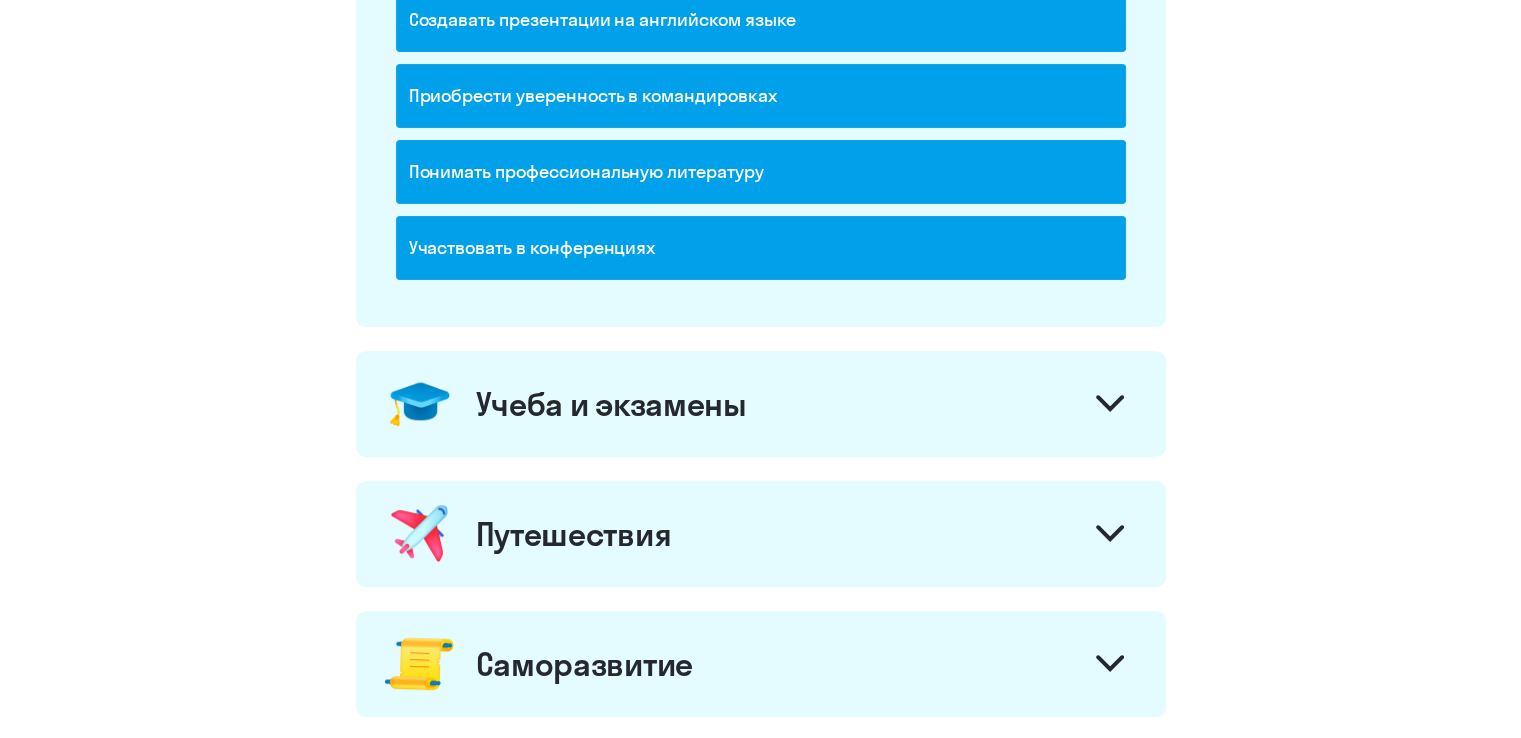 click on "Приобрести уверенность в командировках" 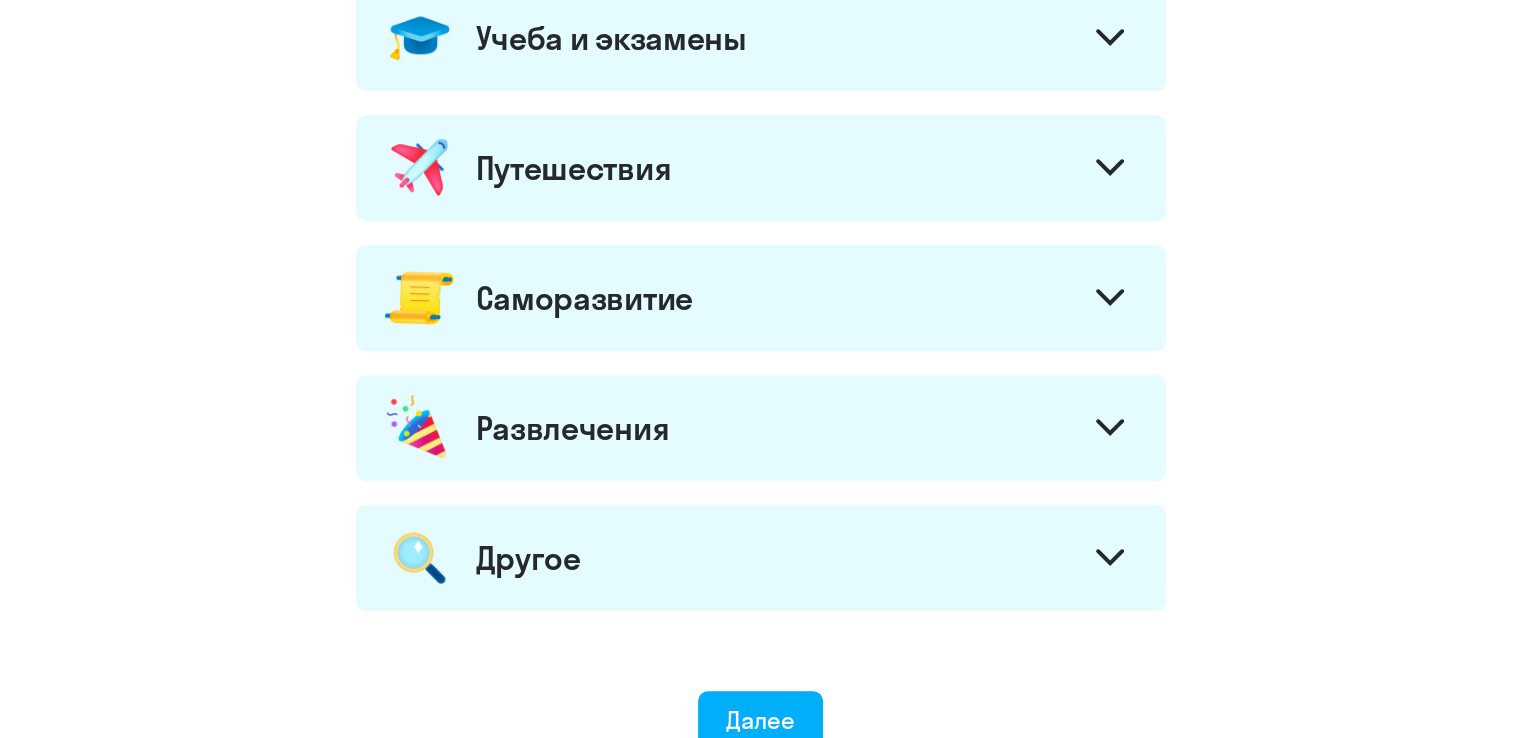 scroll, scrollTop: 1000, scrollLeft: 0, axis: vertical 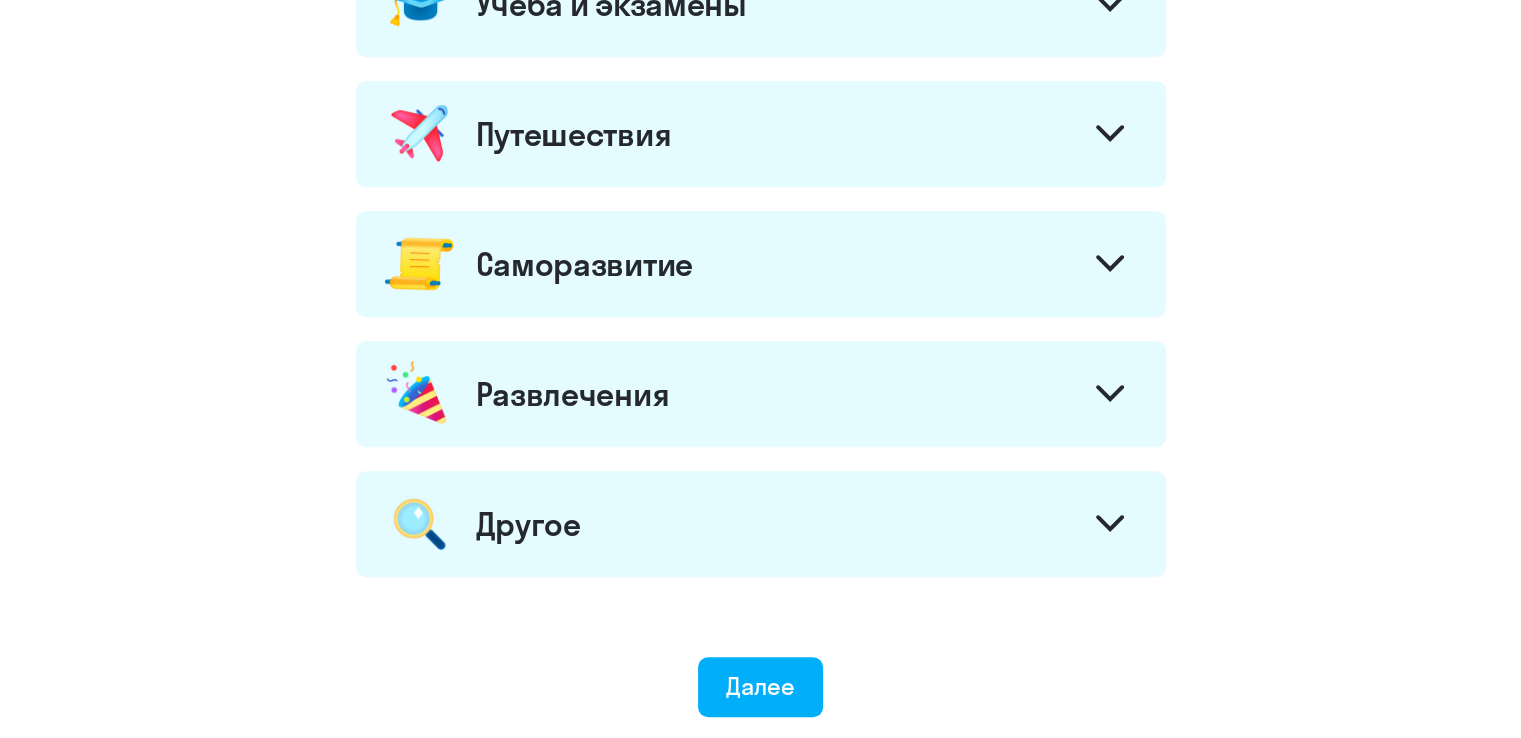 click 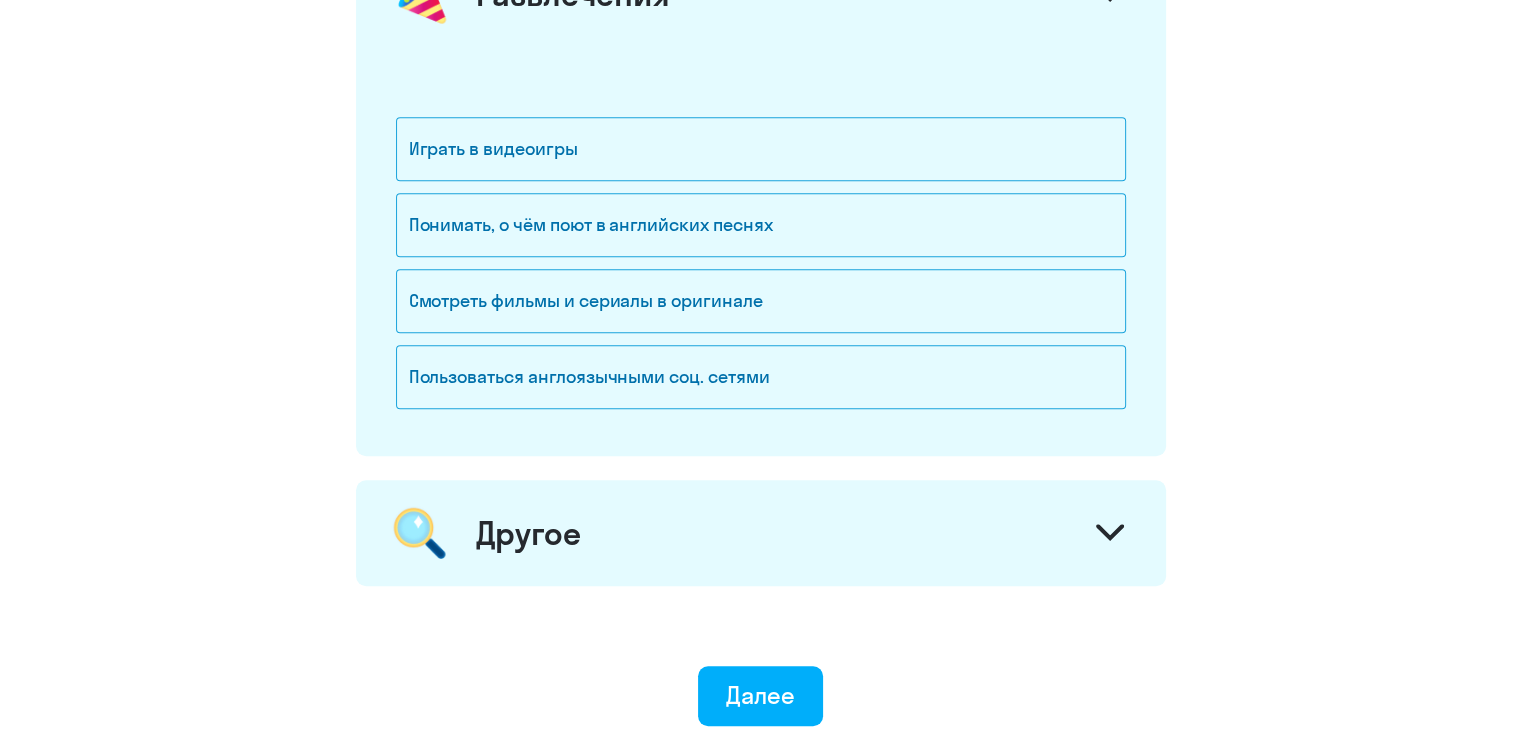 scroll, scrollTop: 1200, scrollLeft: 0, axis: vertical 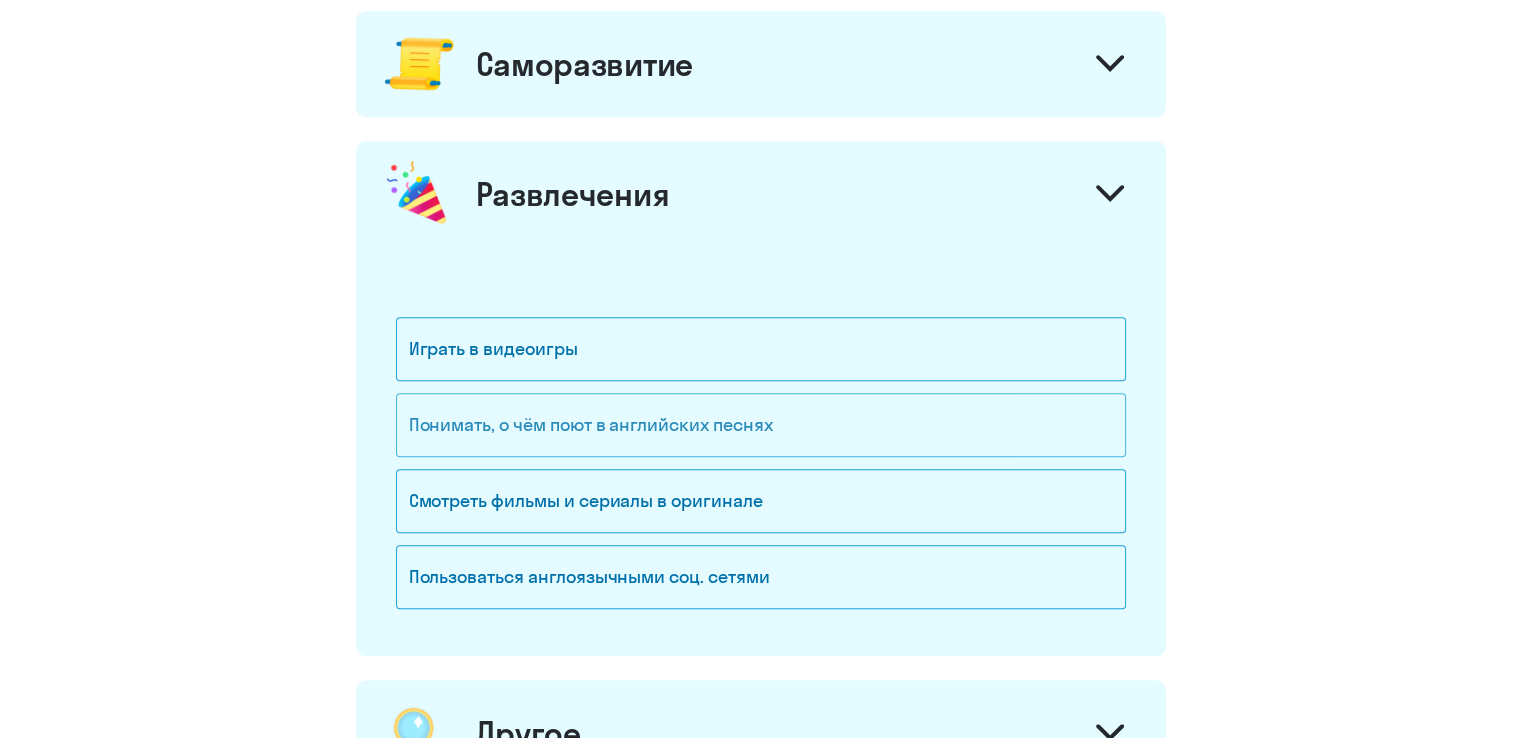 click on "Понимать, о чём поют в английских песнях" 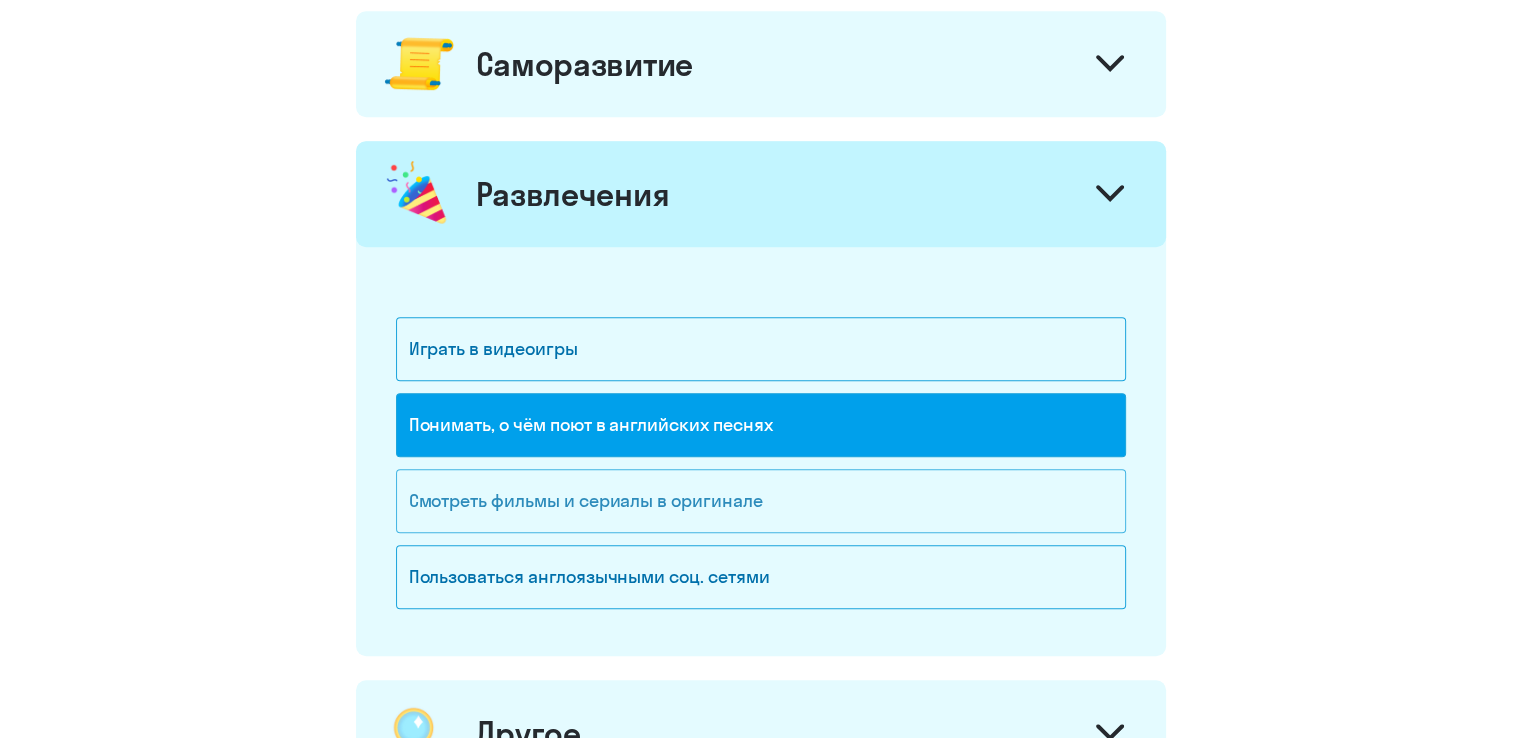 click on "Смотреть фильмы и сериалы в оригинале" 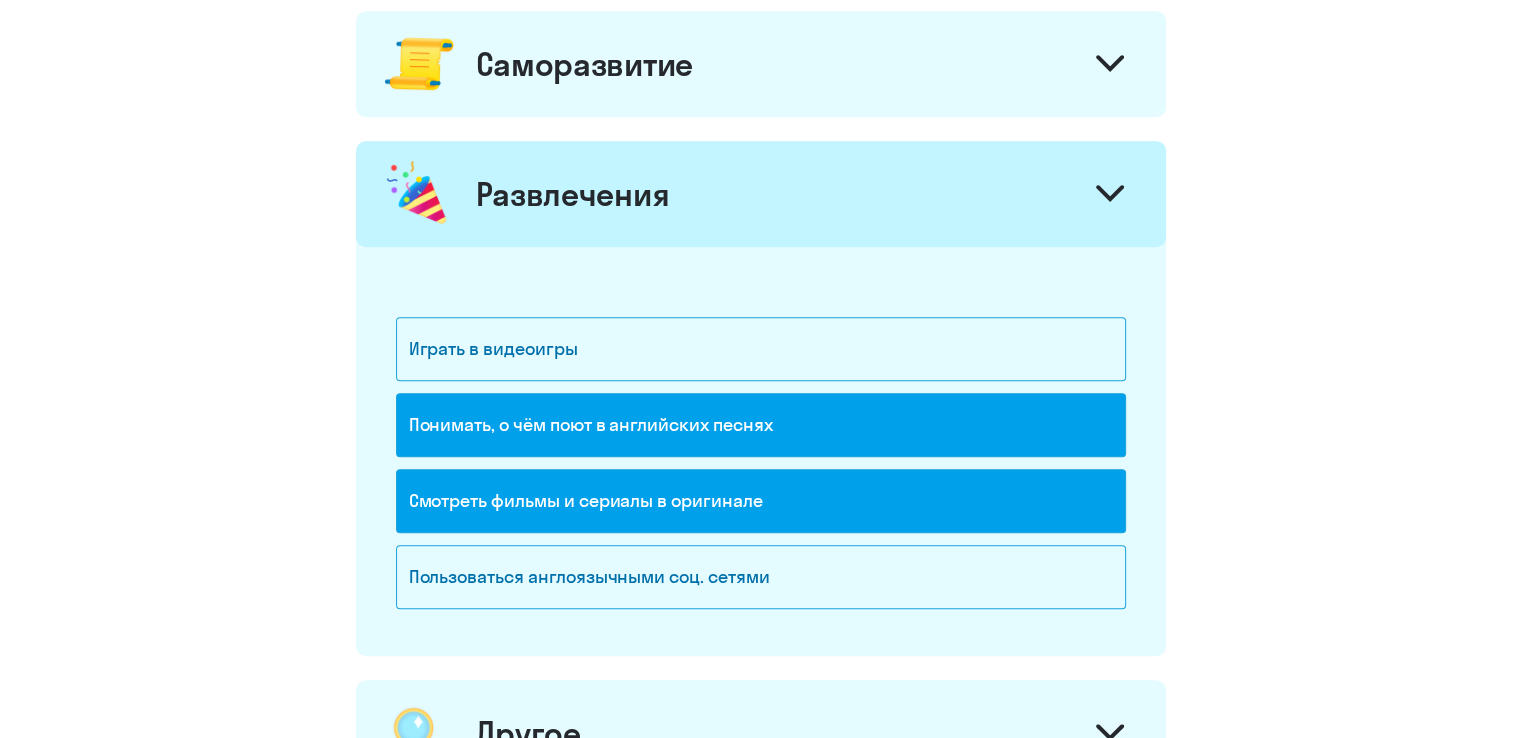 click on "Понимать, о чём поют в английских песнях" 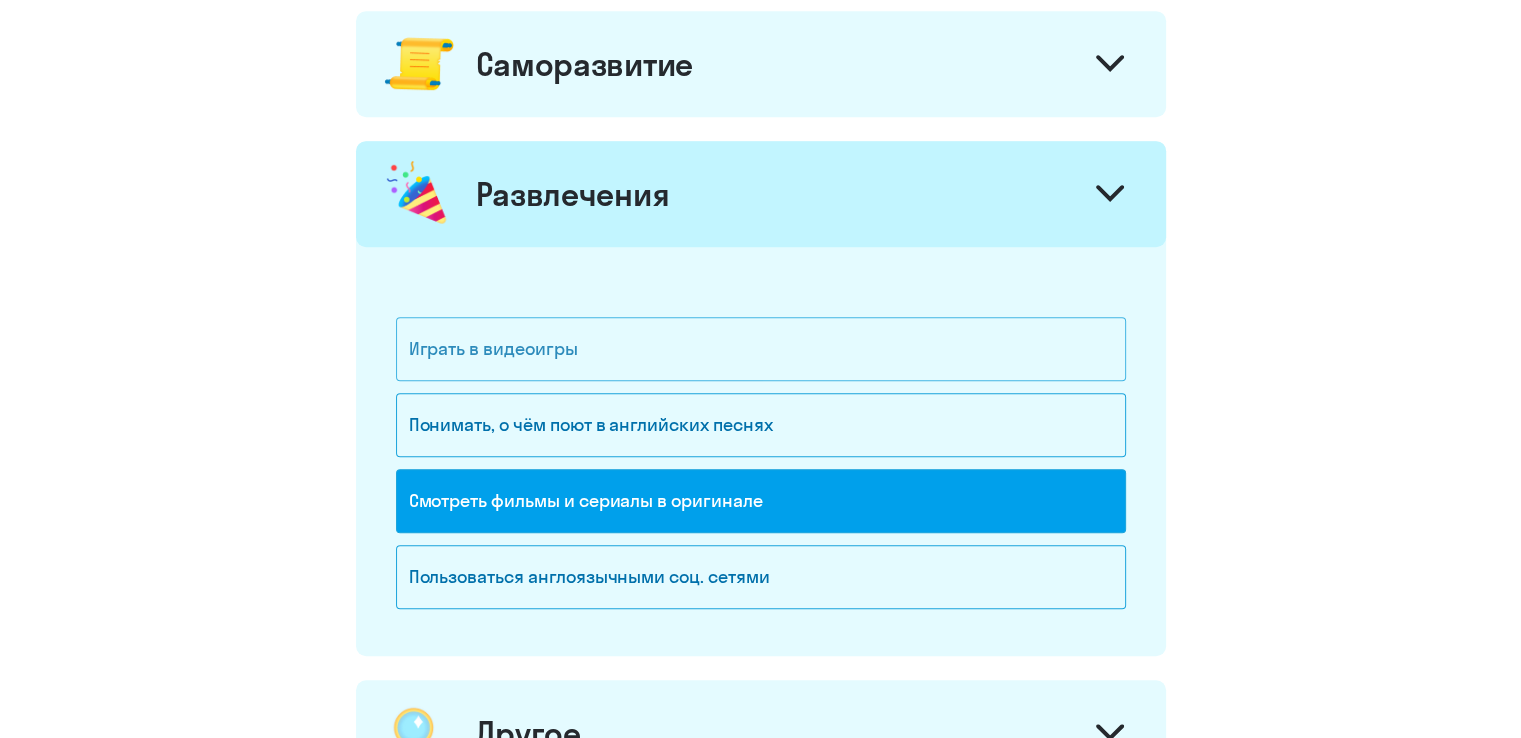 click on "Играть в видеоигры" 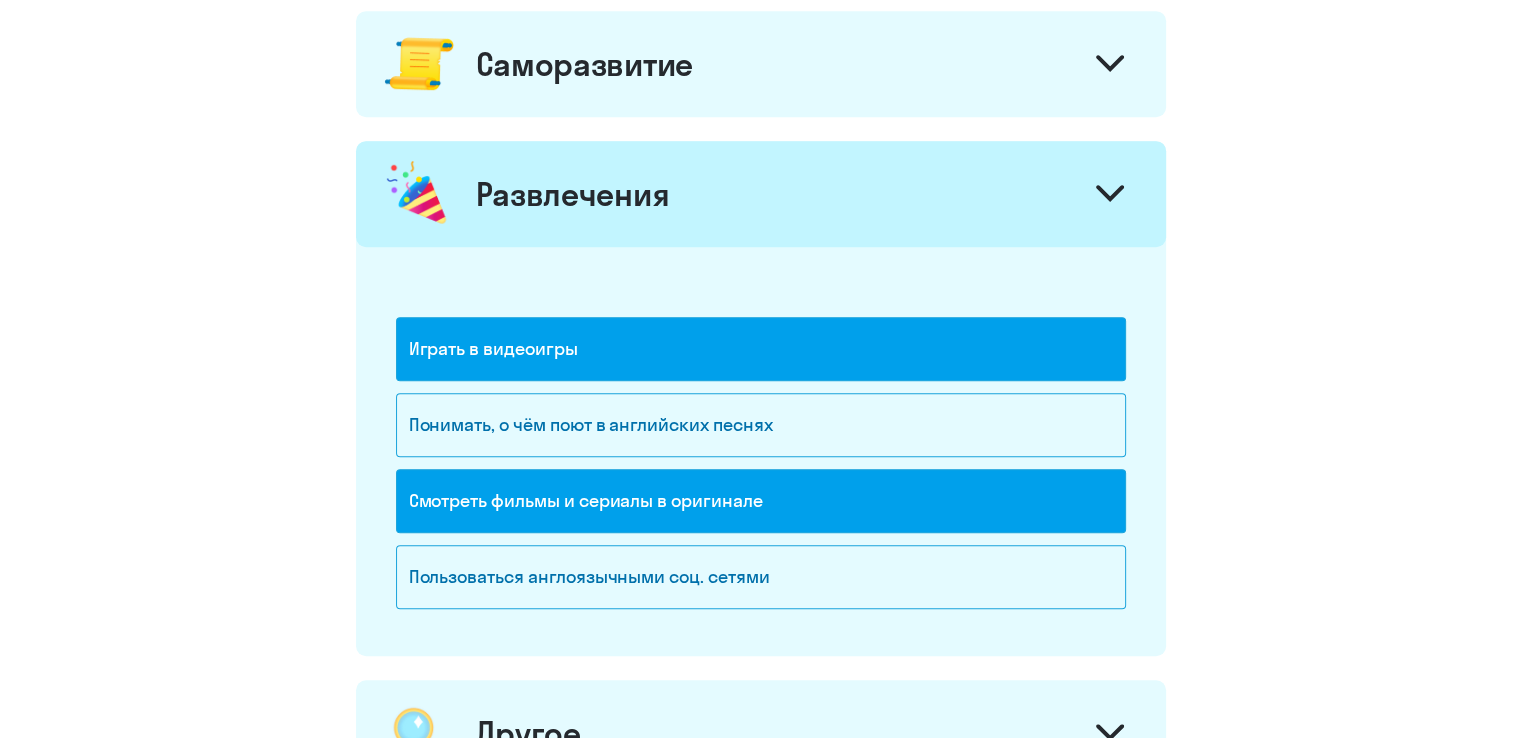 click 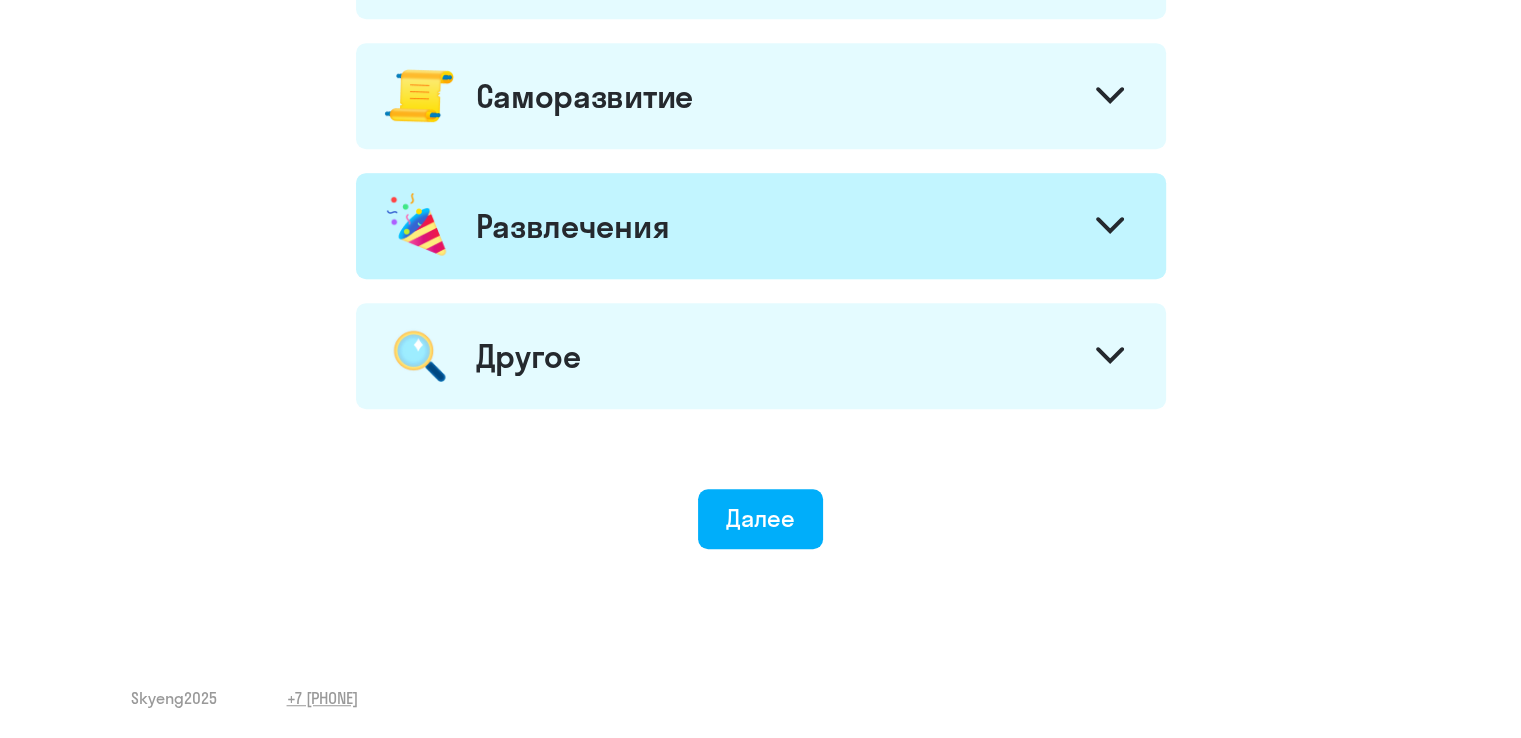 click 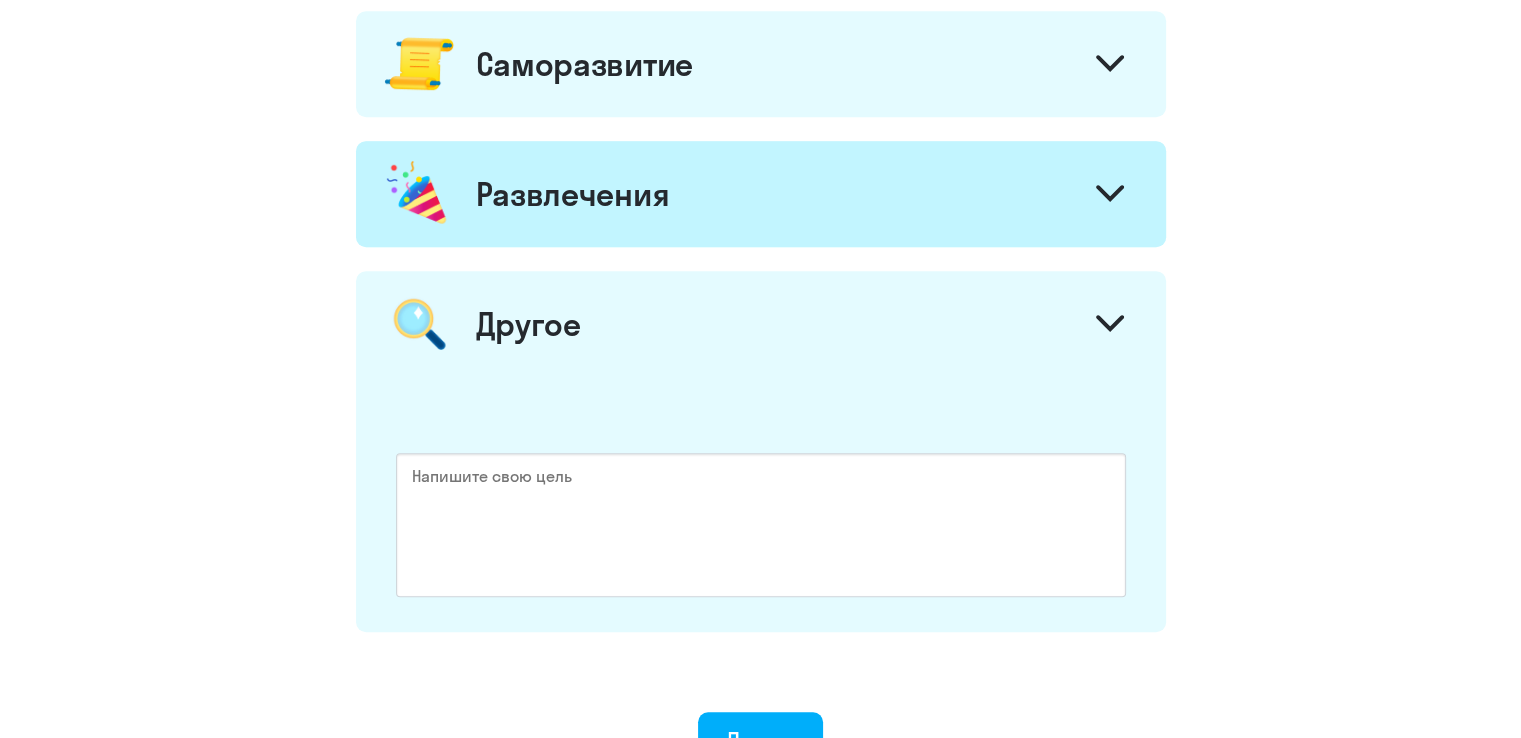 click on "Другое" 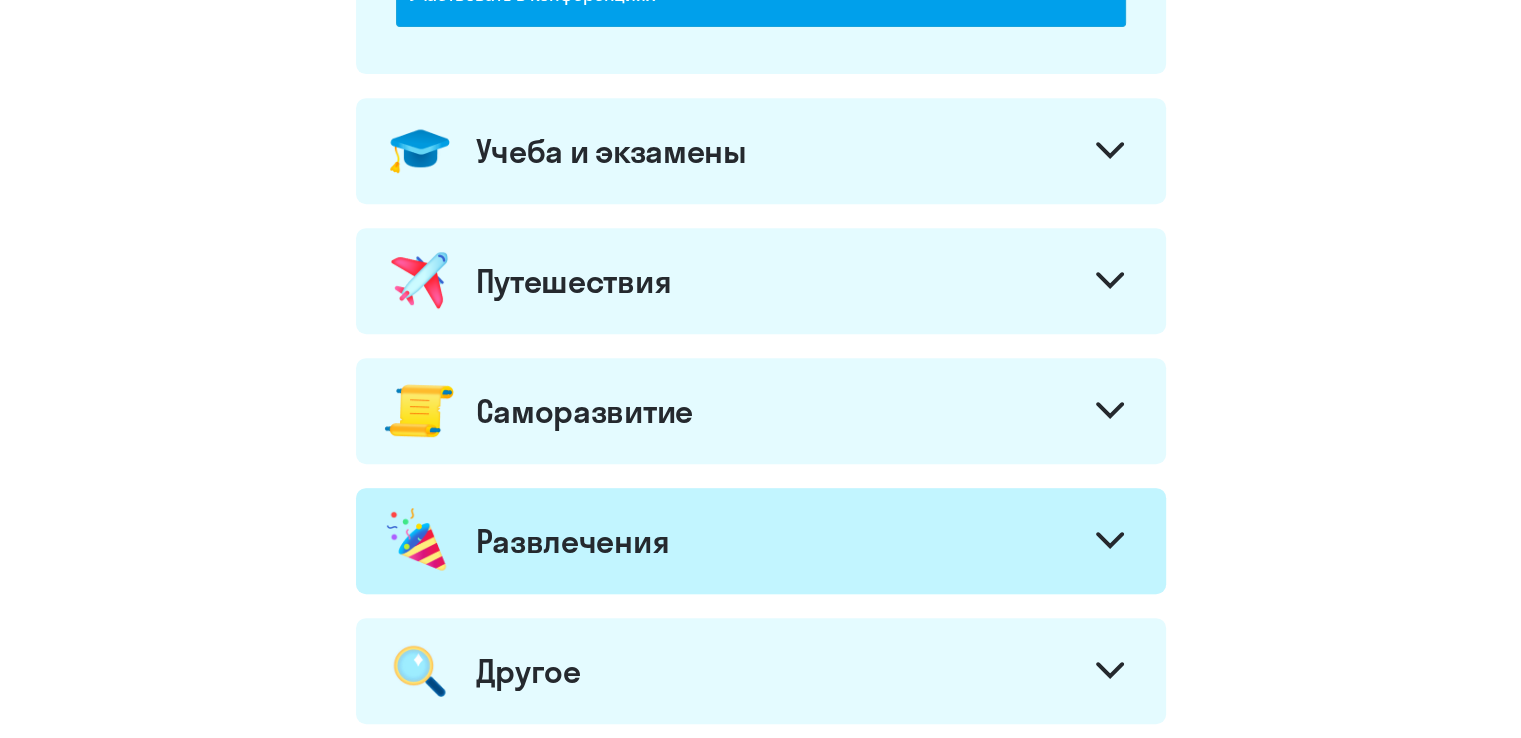 scroll, scrollTop: 768, scrollLeft: 0, axis: vertical 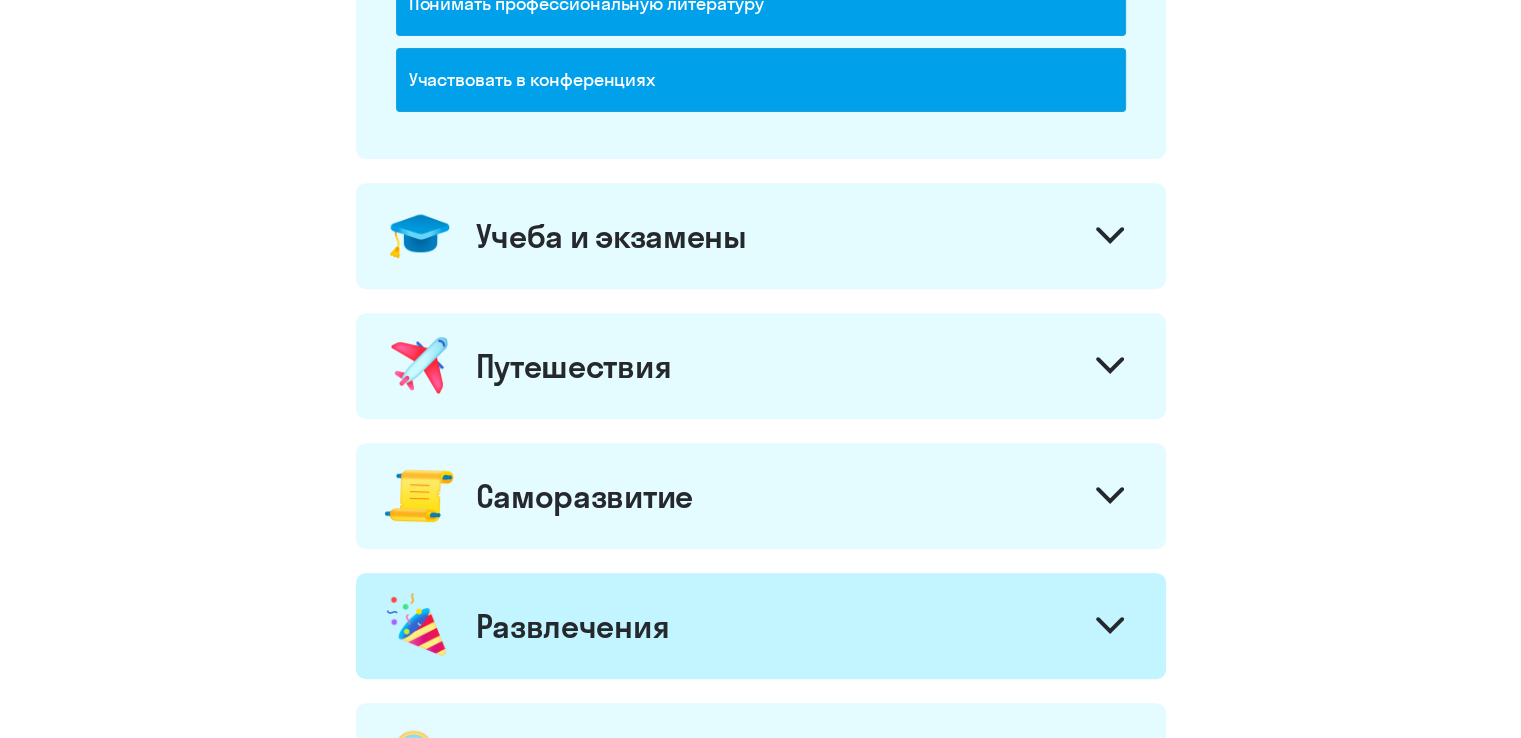 click 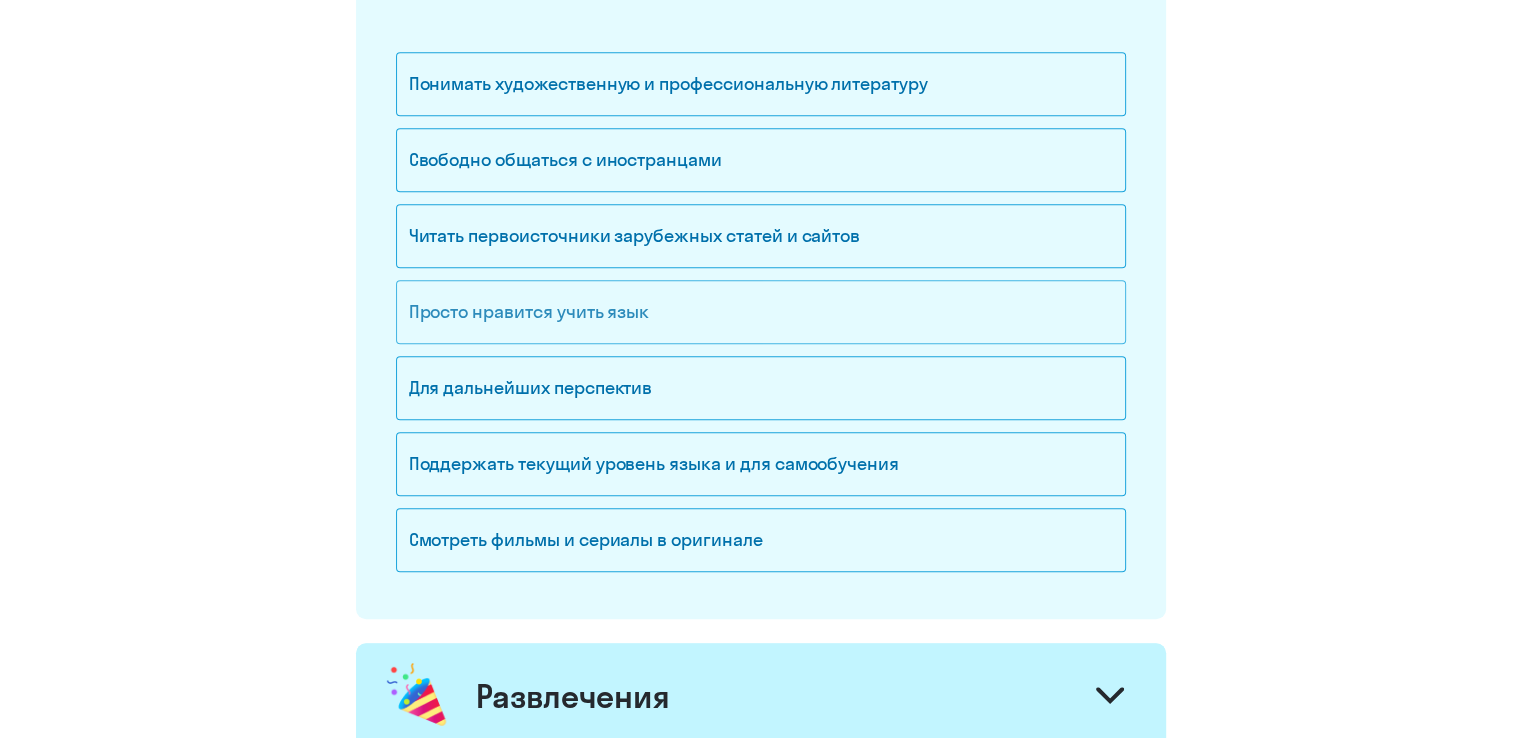 scroll, scrollTop: 1368, scrollLeft: 0, axis: vertical 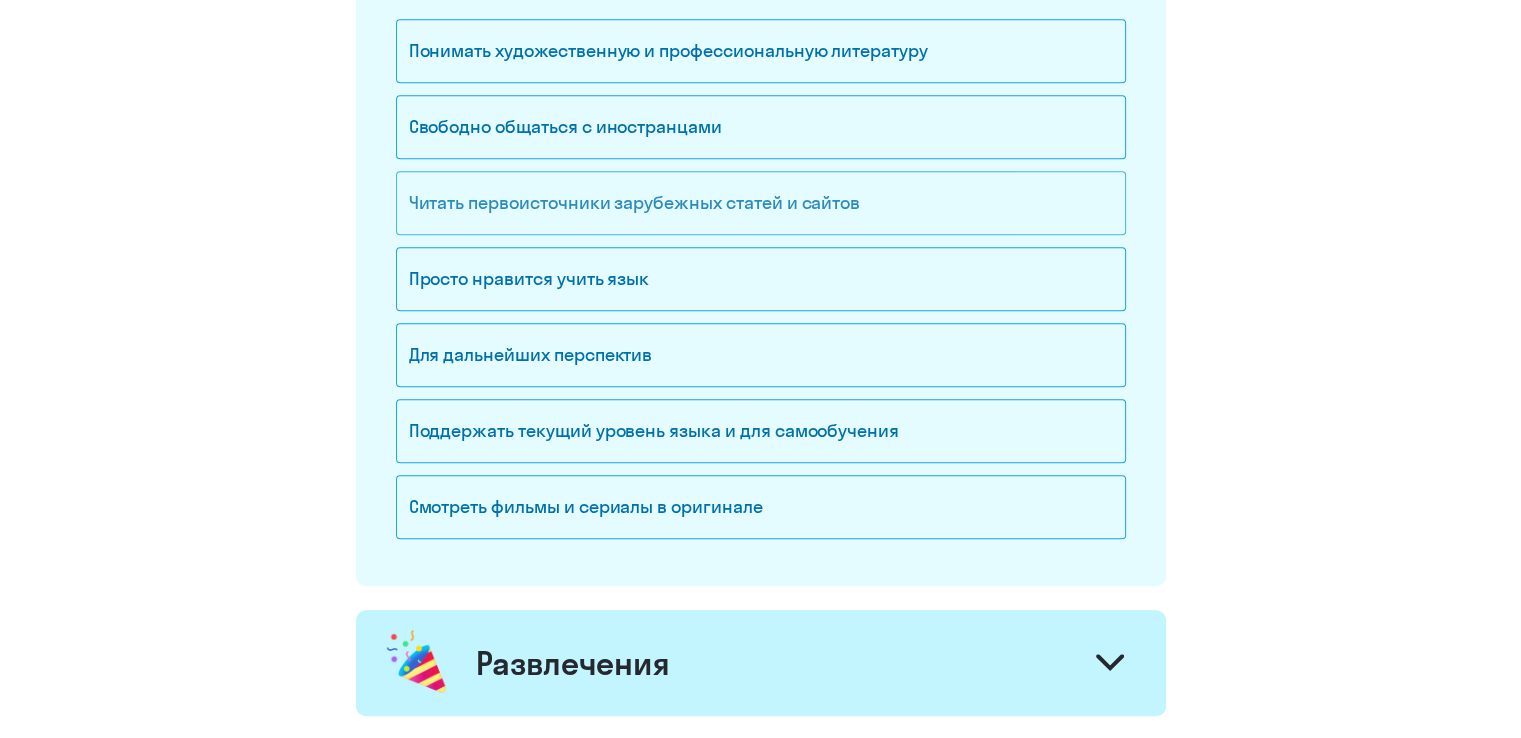 click on "Читать первоисточники зарубежных статей и сайтов" 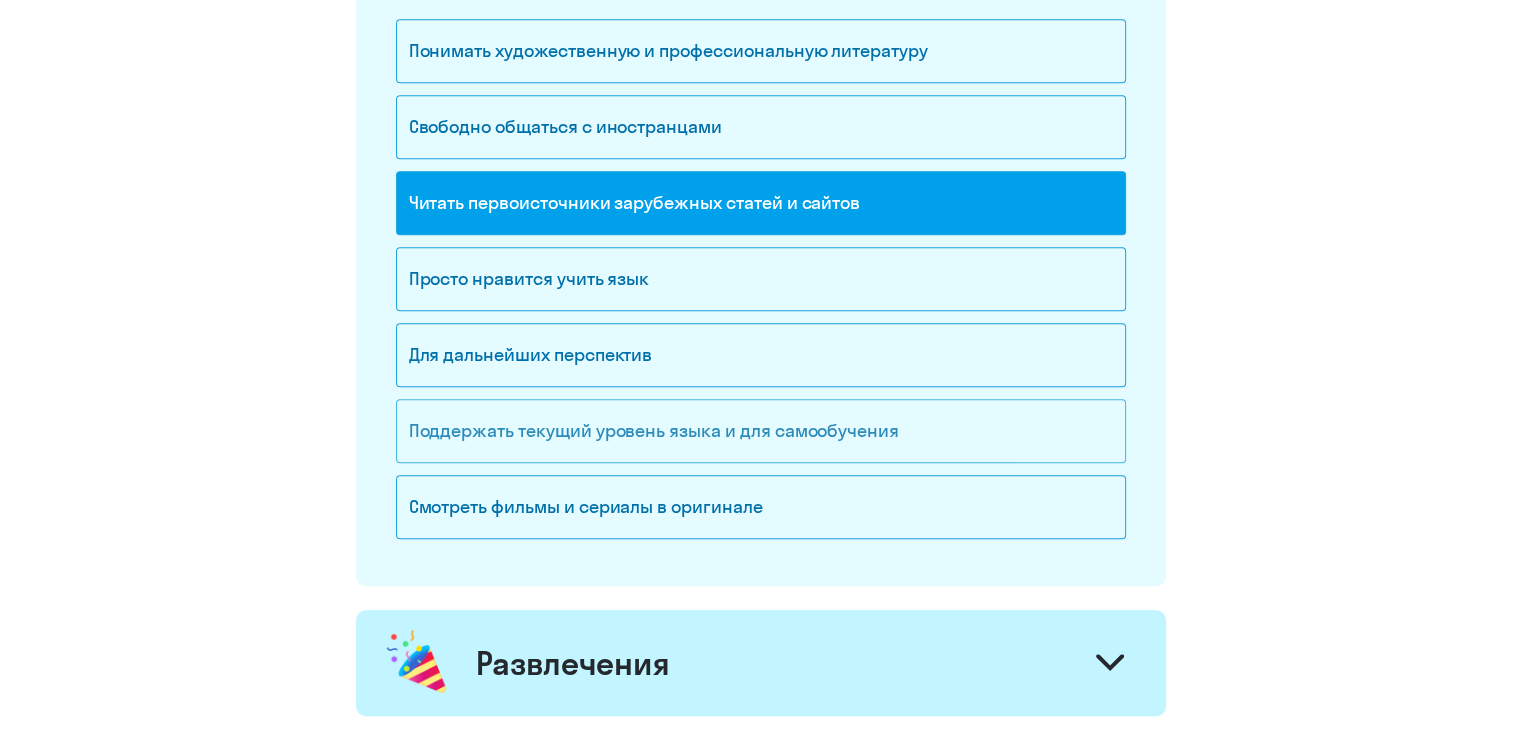 click on "Поддержать текущий уровень языка и для cамообучения" 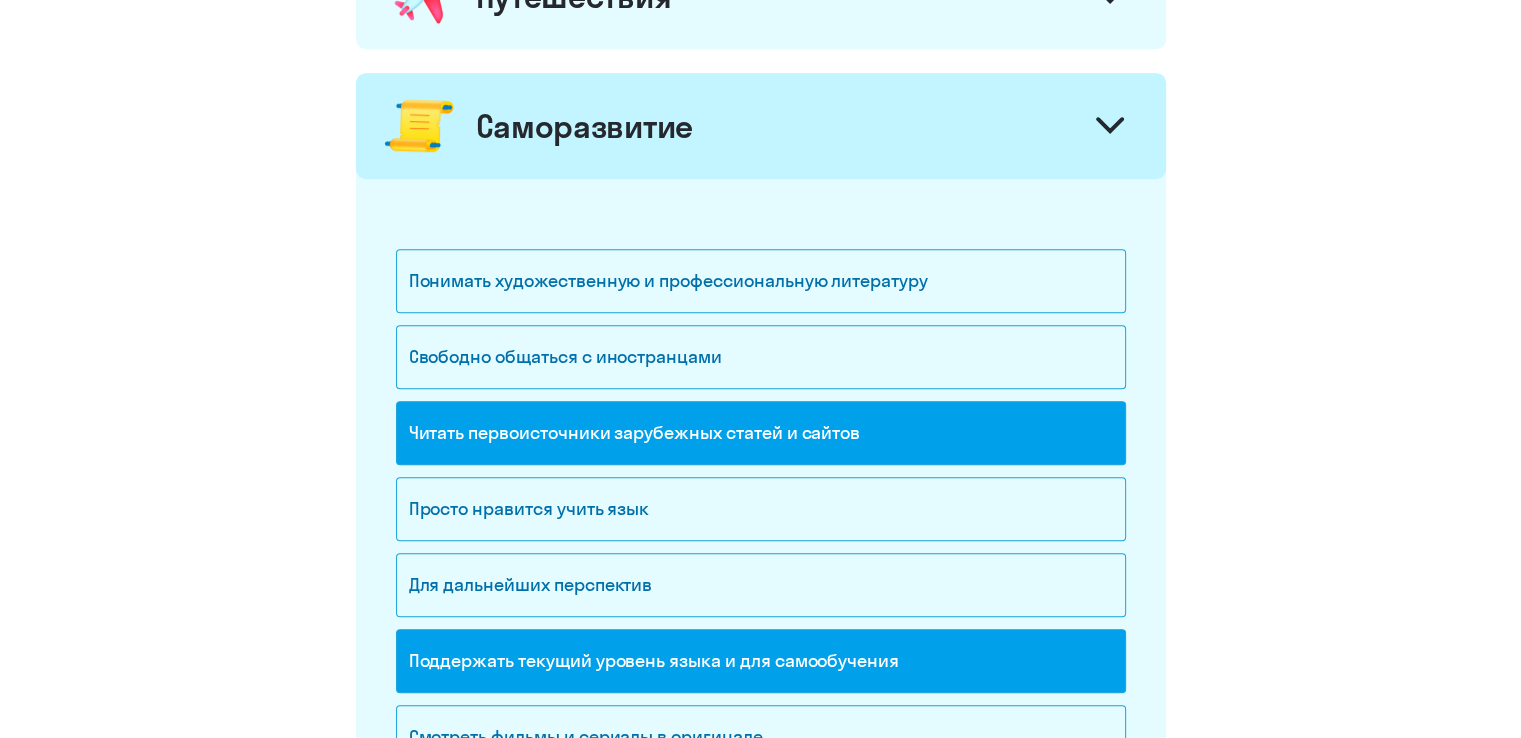 scroll, scrollTop: 968, scrollLeft: 0, axis: vertical 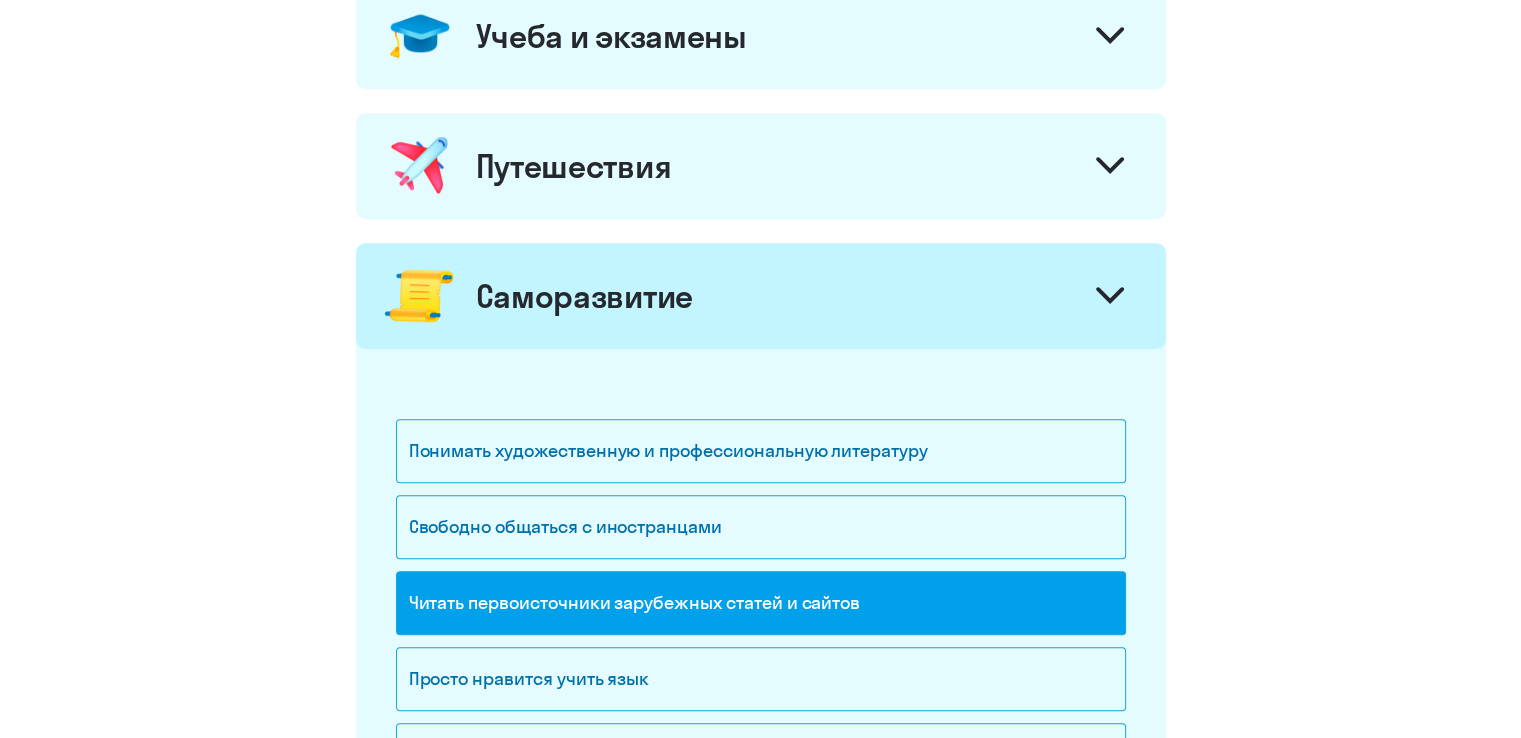 click 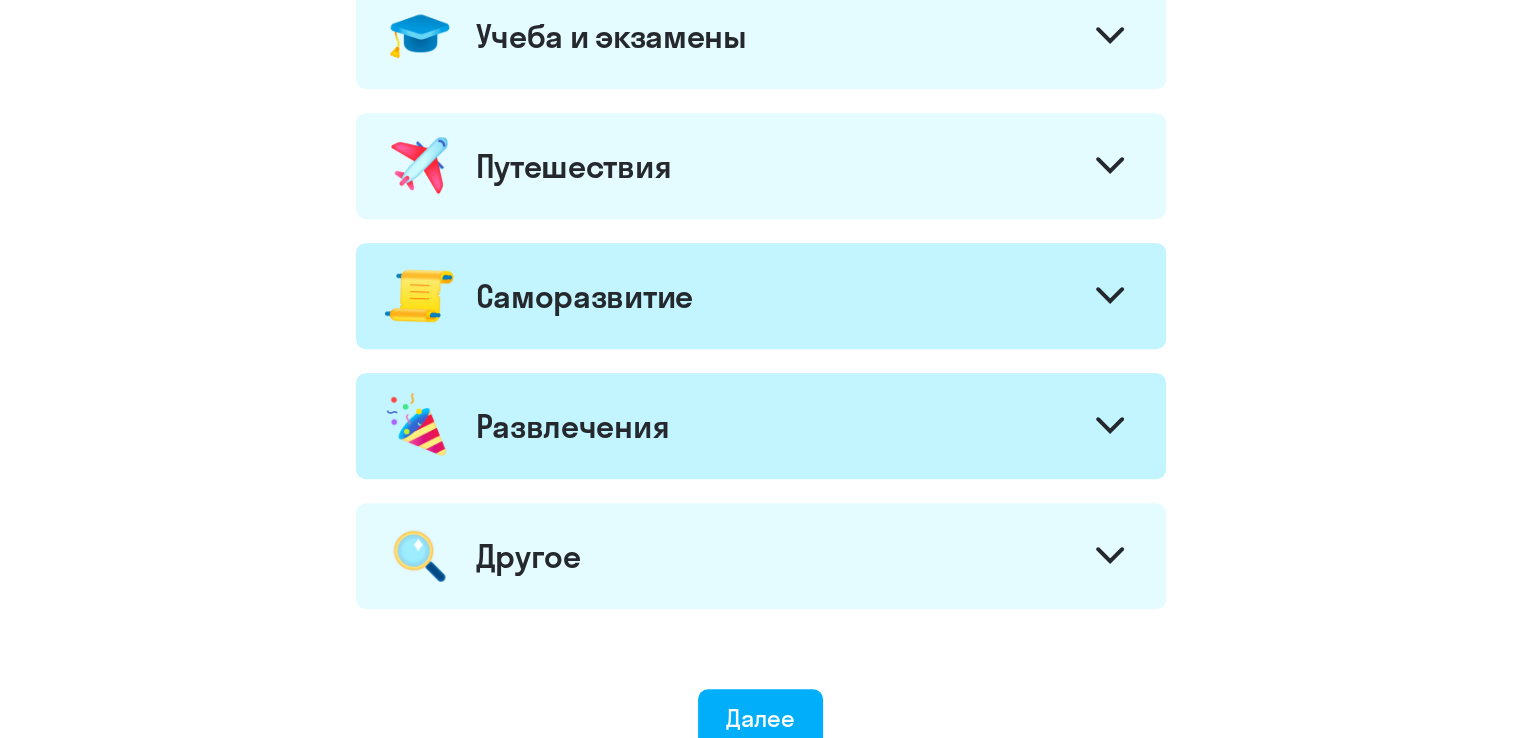 click 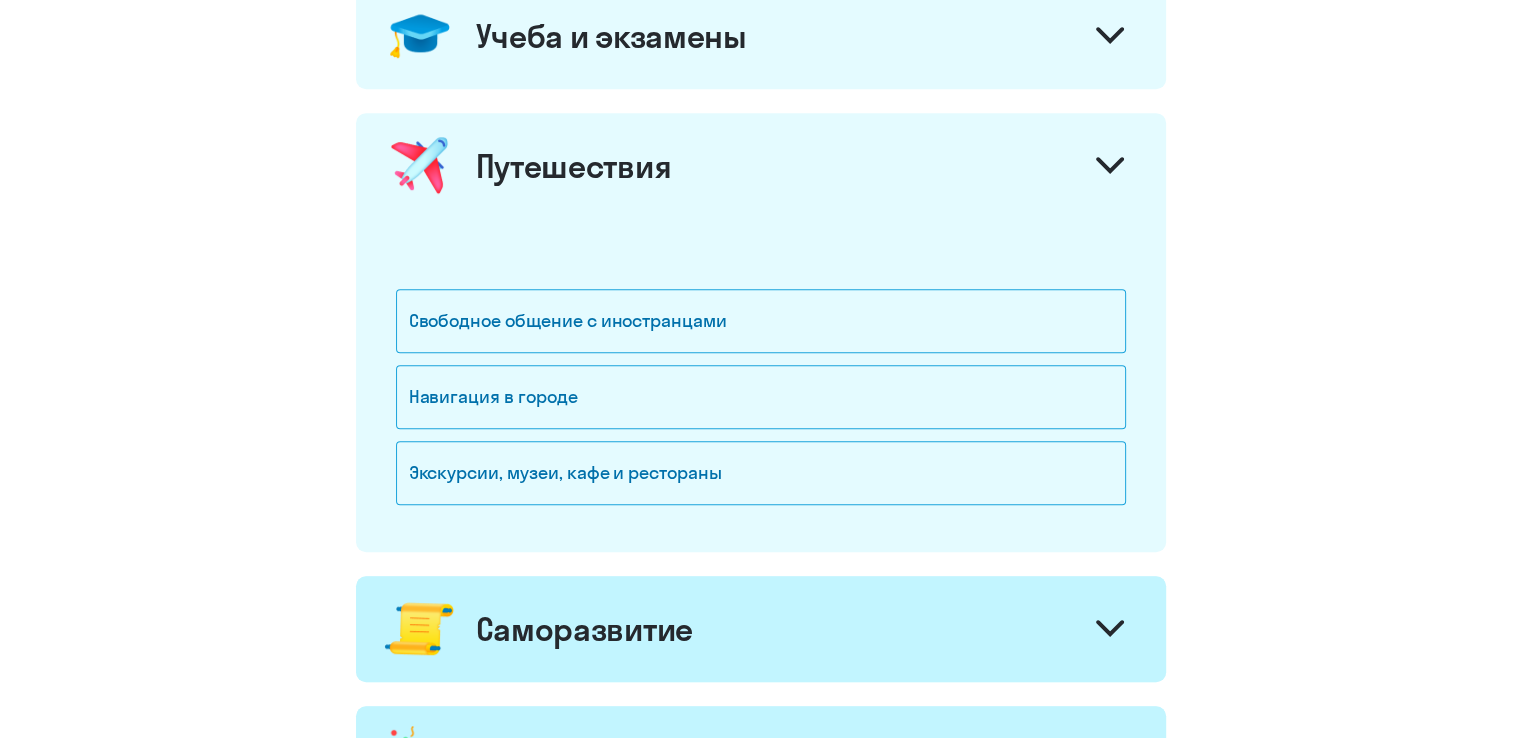 click 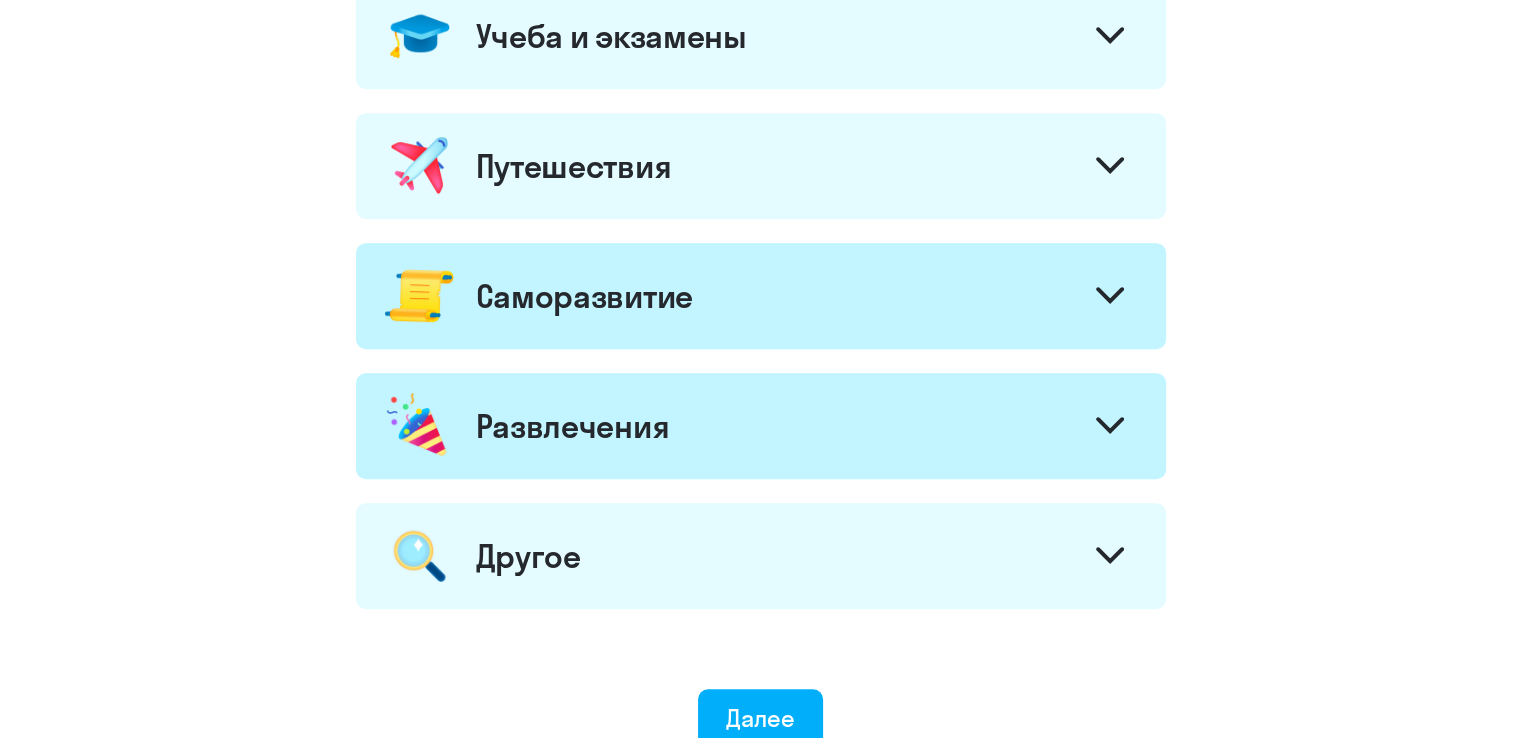 scroll, scrollTop: 768, scrollLeft: 0, axis: vertical 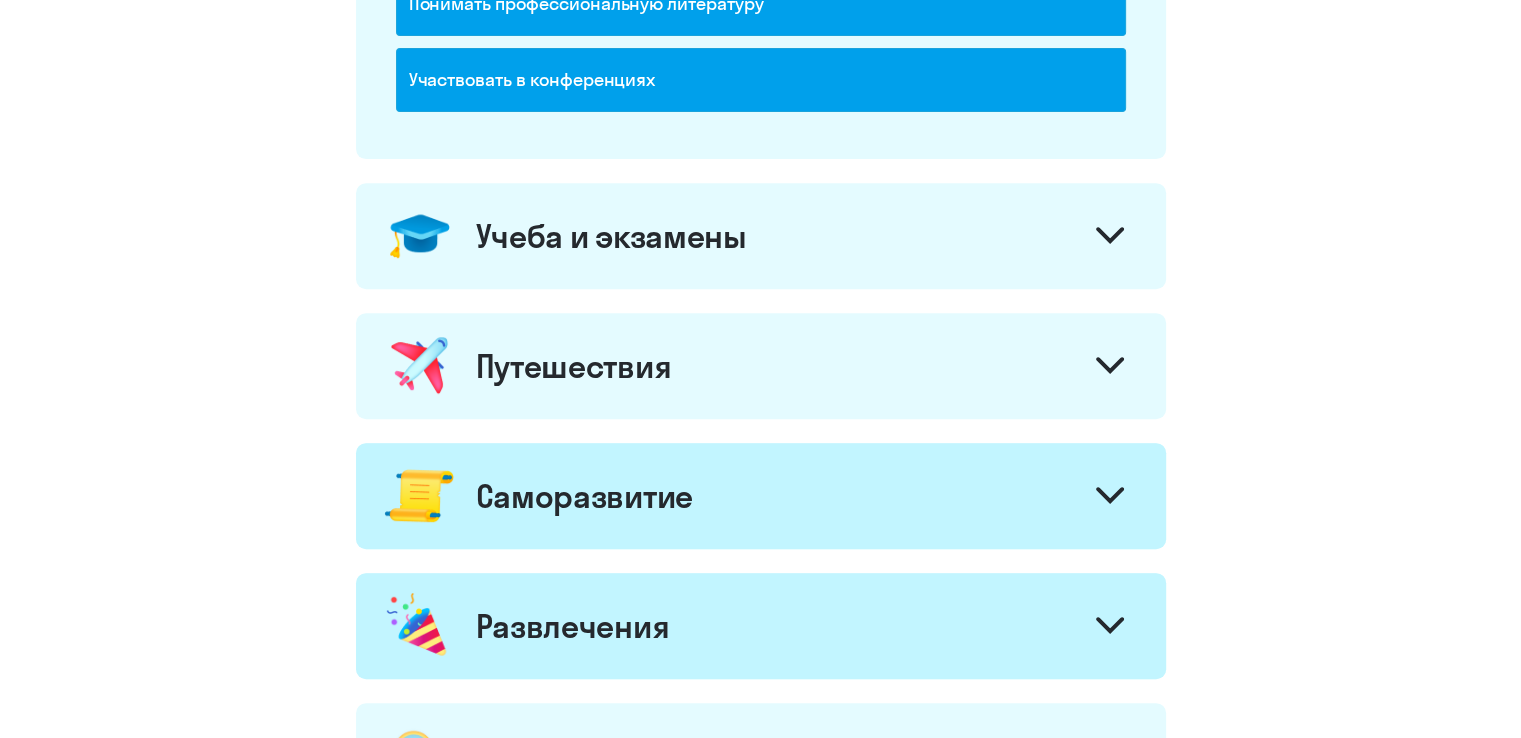 click 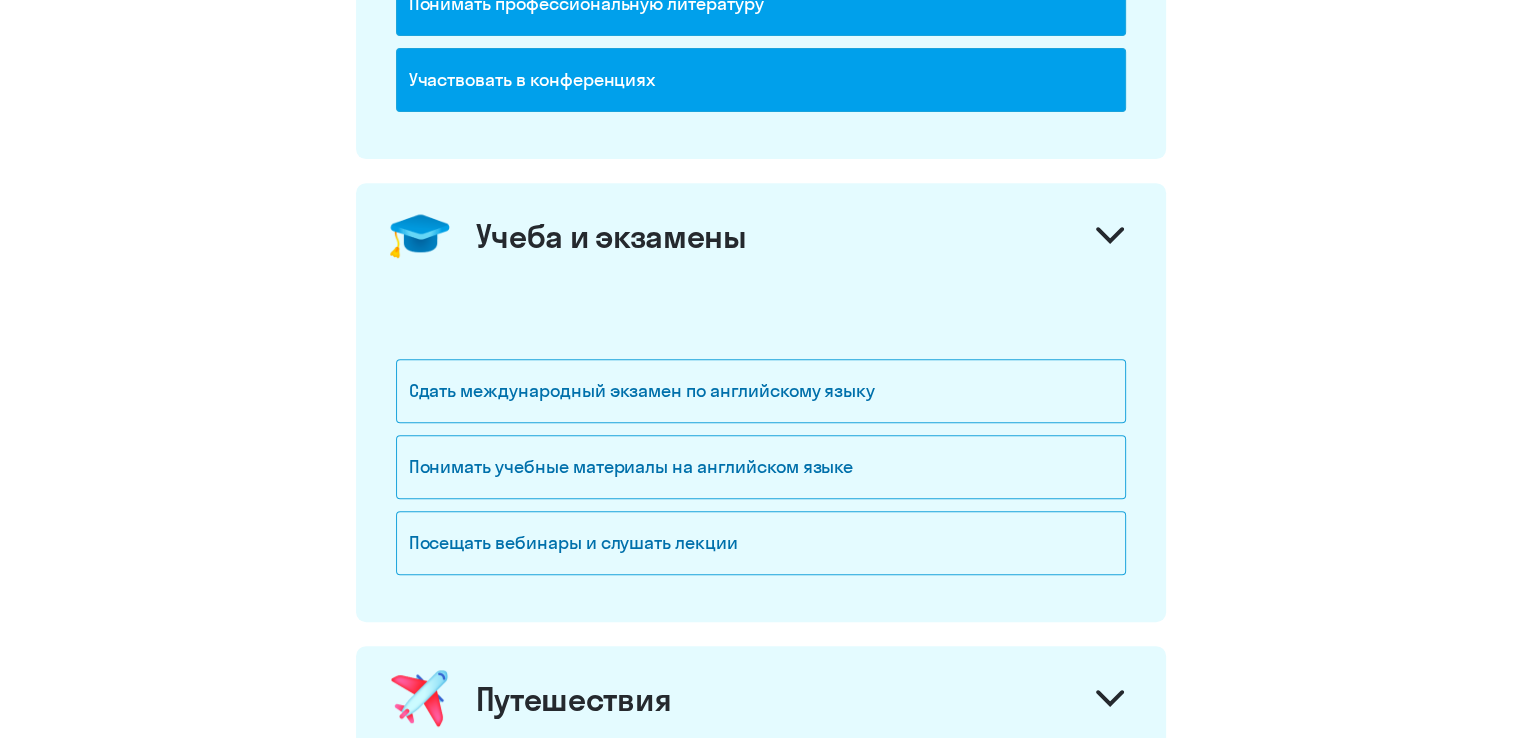click 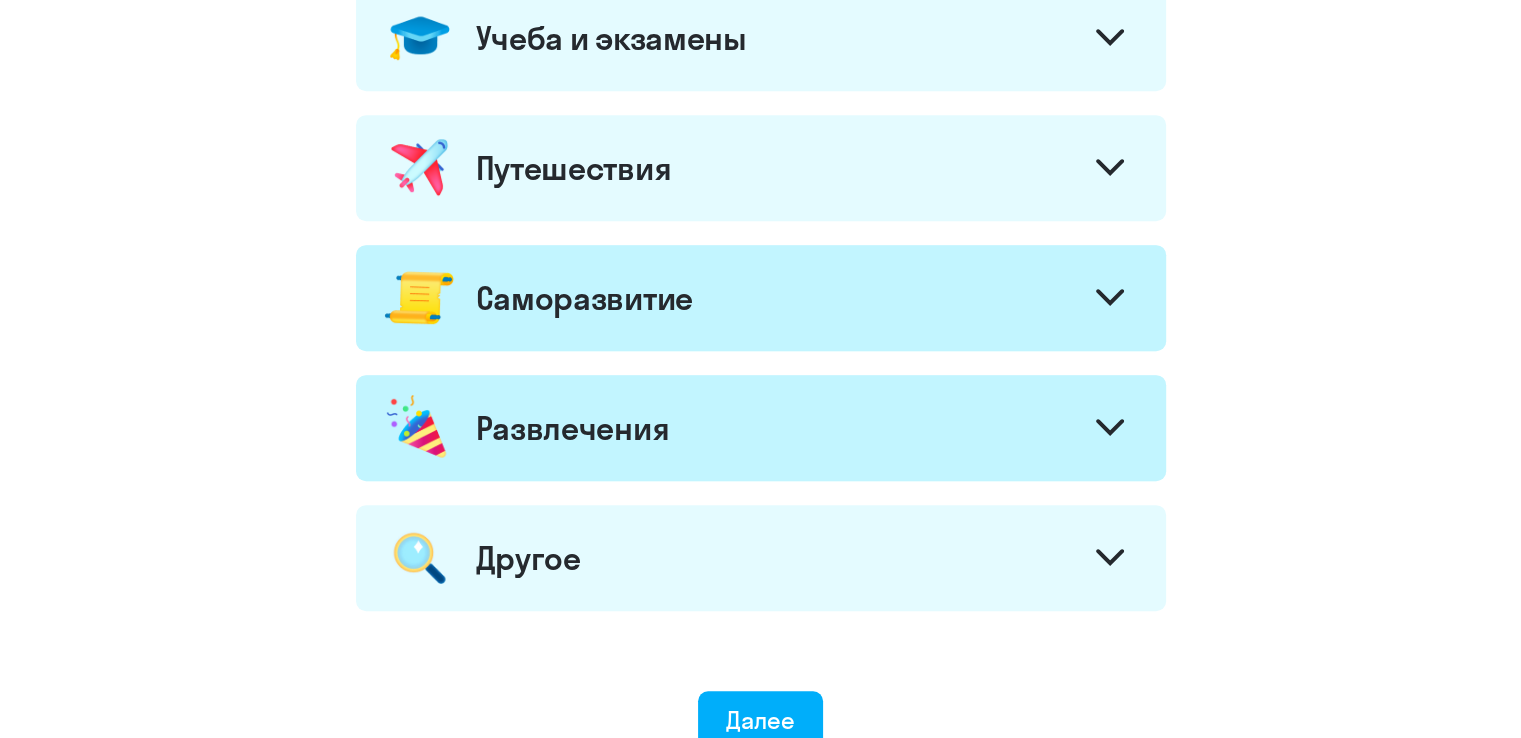 scroll, scrollTop: 1000, scrollLeft: 0, axis: vertical 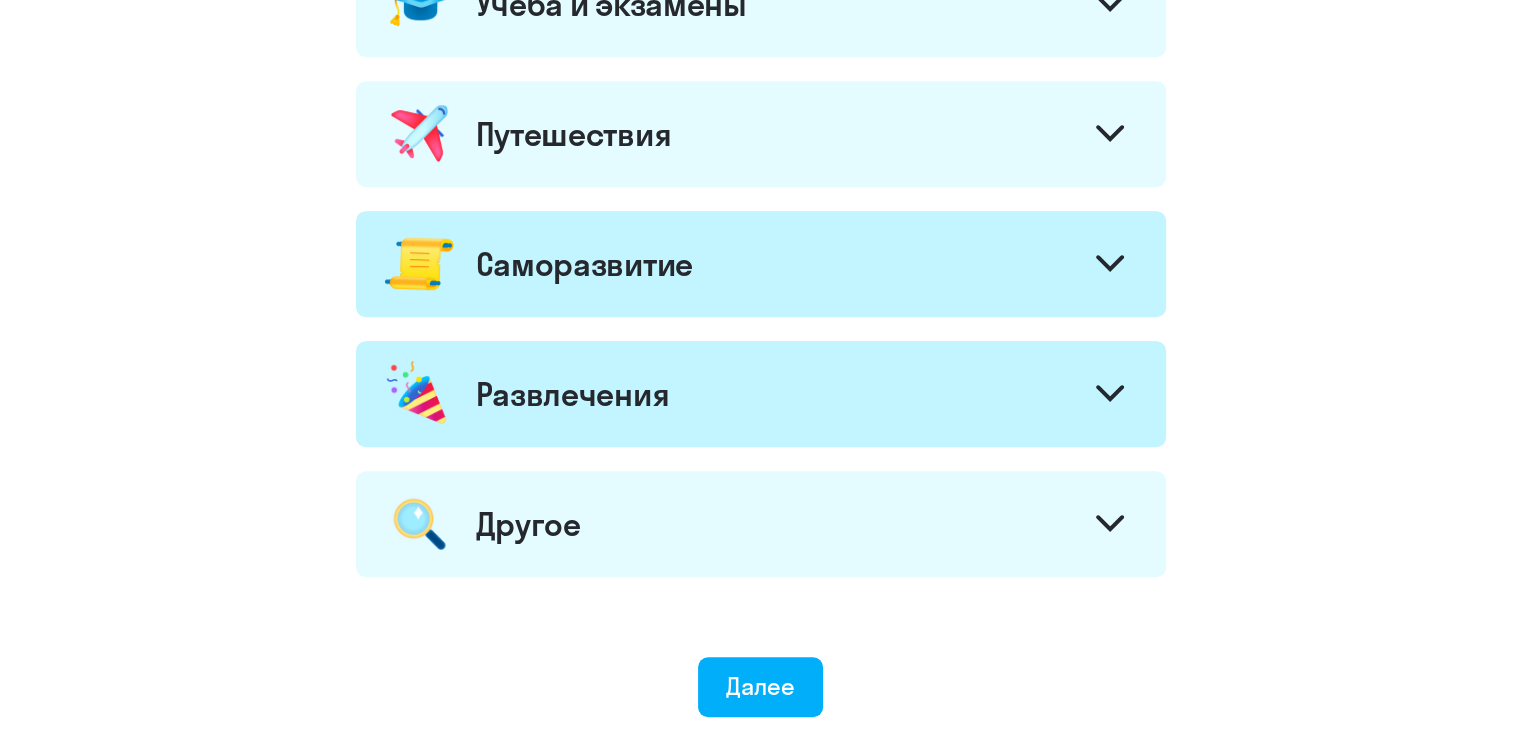 click 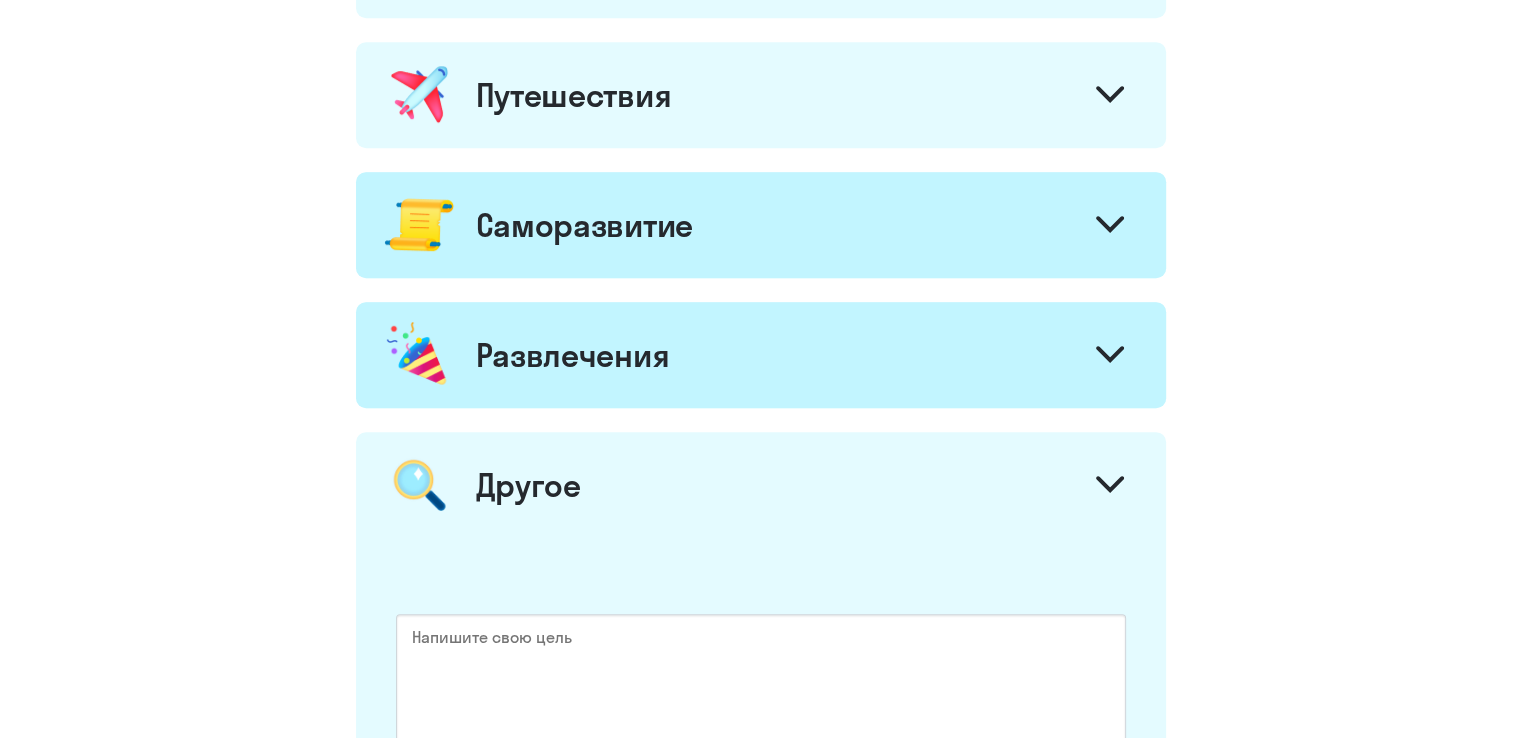 scroll, scrollTop: 1423, scrollLeft: 0, axis: vertical 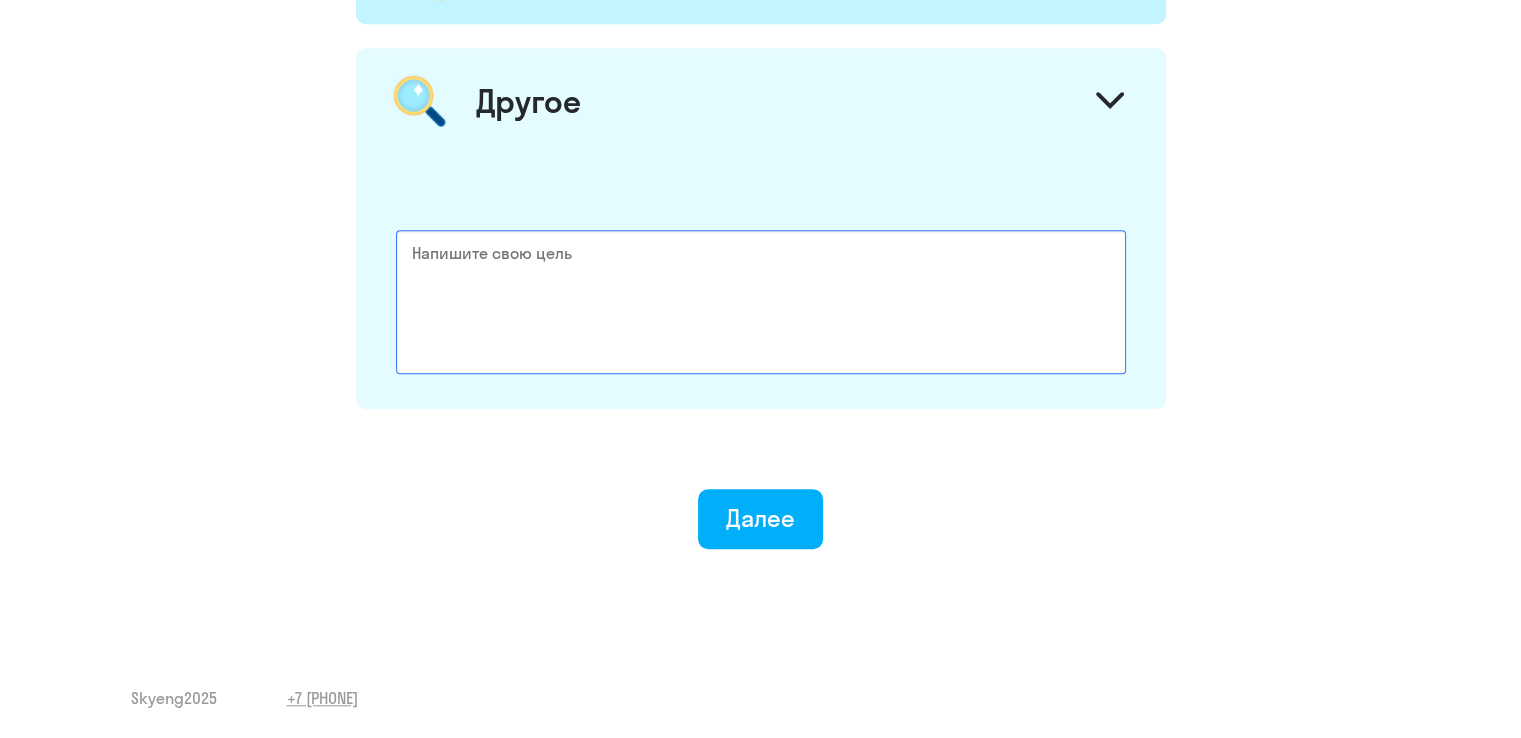 click at bounding box center (761, 302) 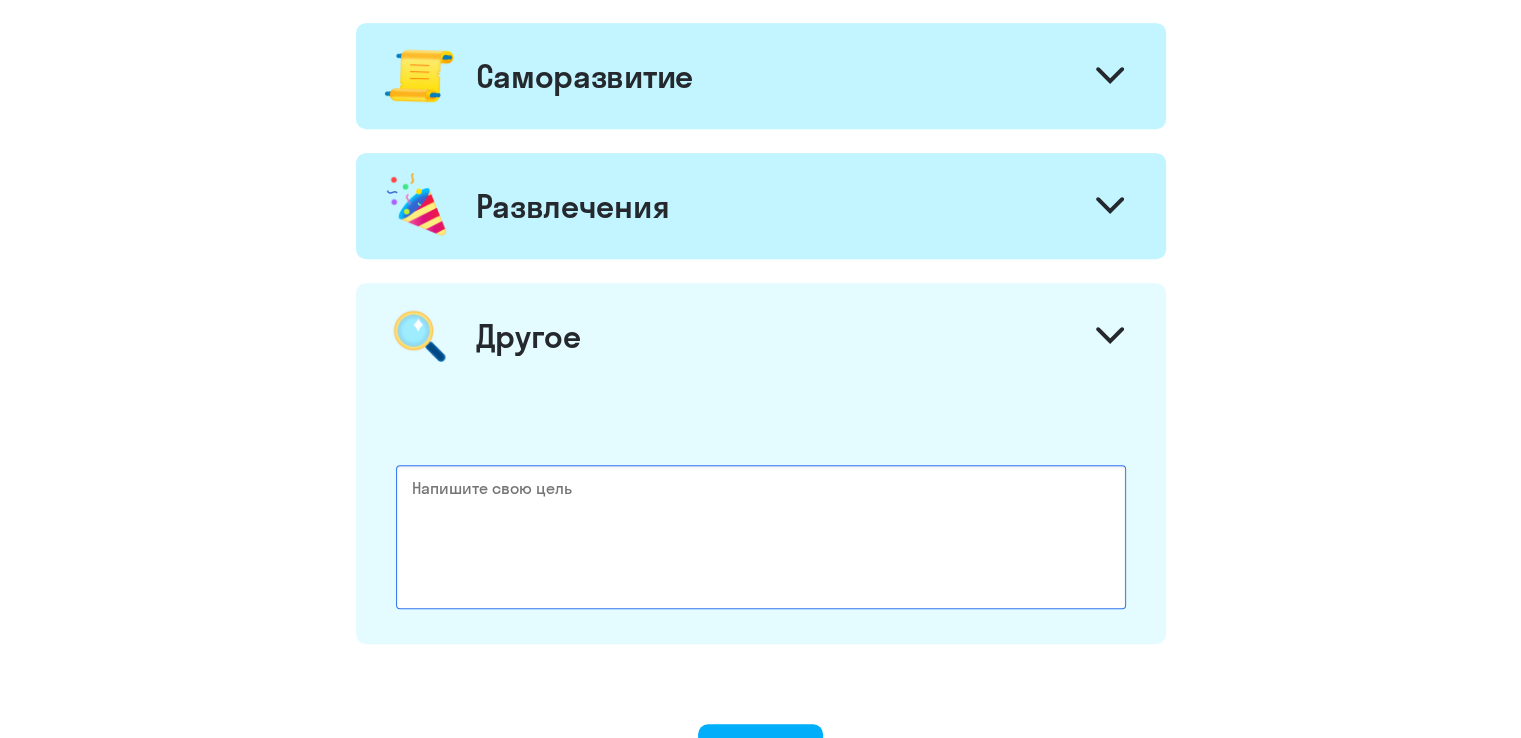 scroll, scrollTop: 1223, scrollLeft: 0, axis: vertical 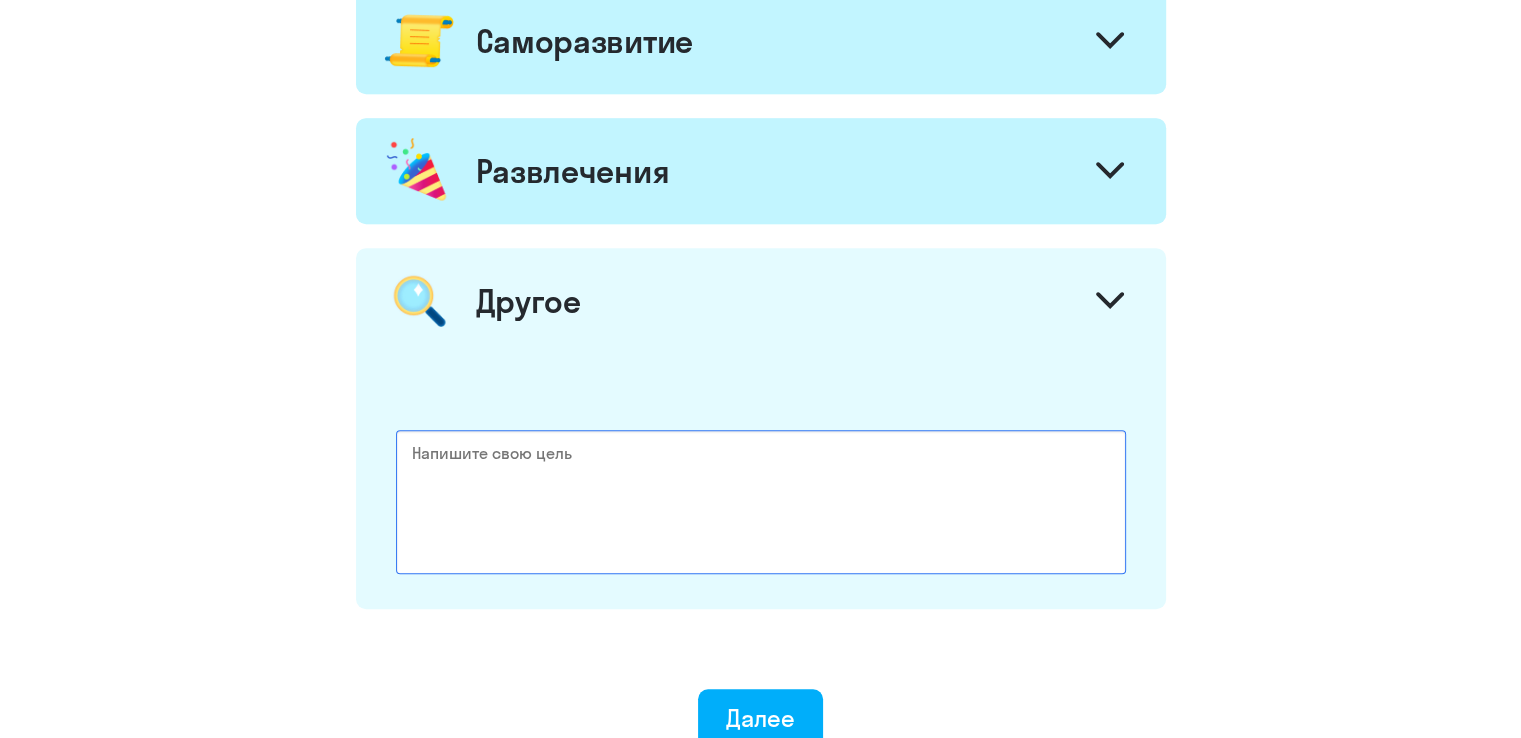 click at bounding box center [761, 502] 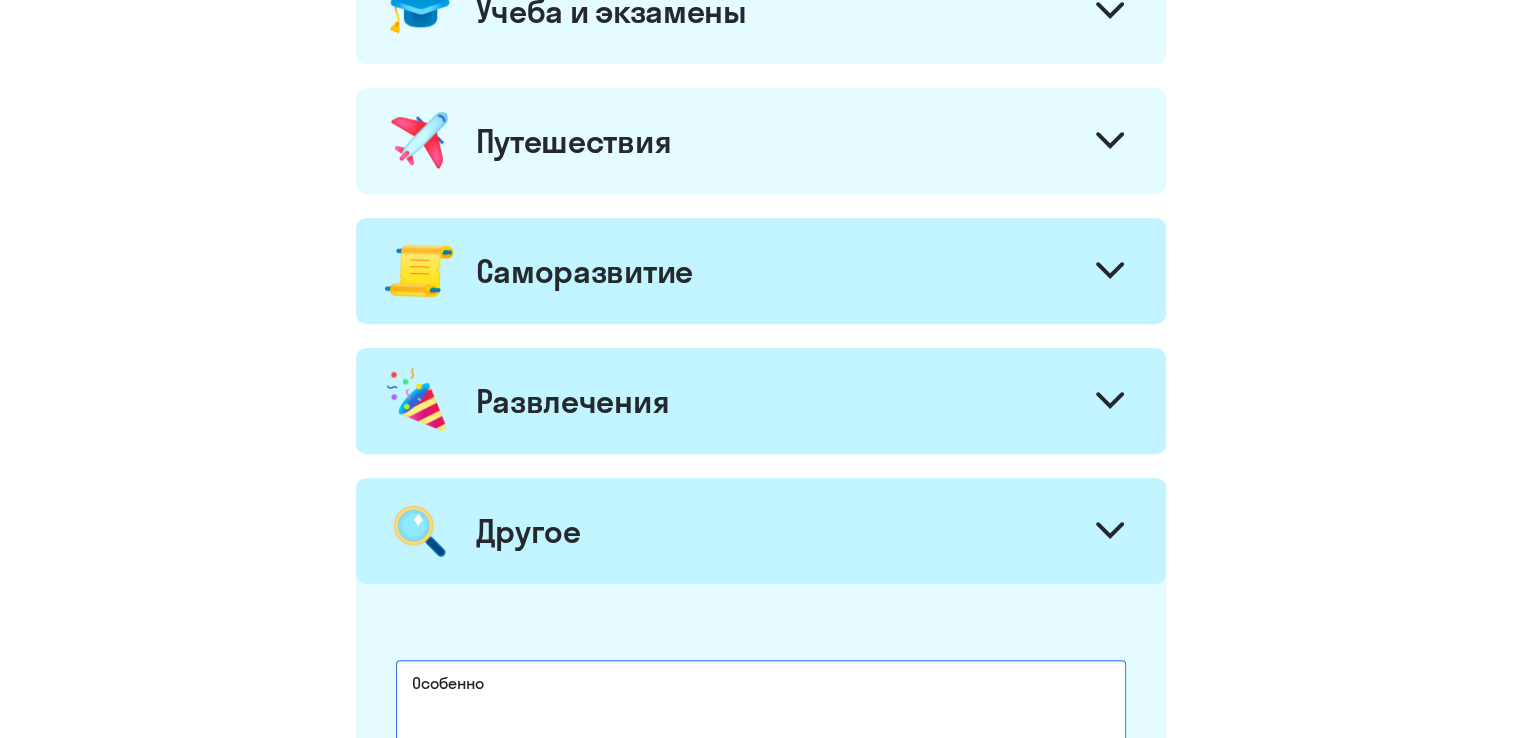 scroll, scrollTop: 1223, scrollLeft: 0, axis: vertical 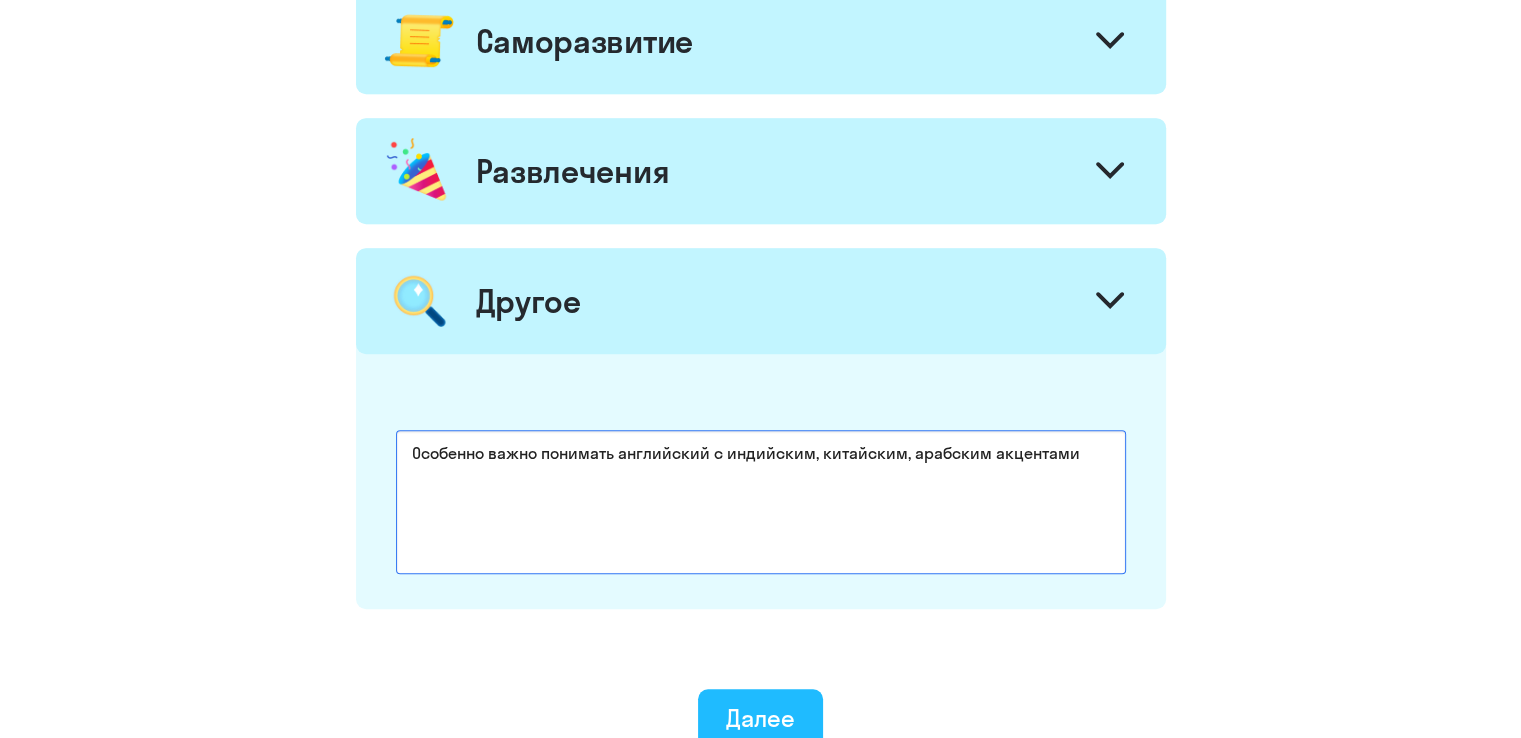 type on "Особенно важно понимать английский с индийским, китайским, арабским акцентами" 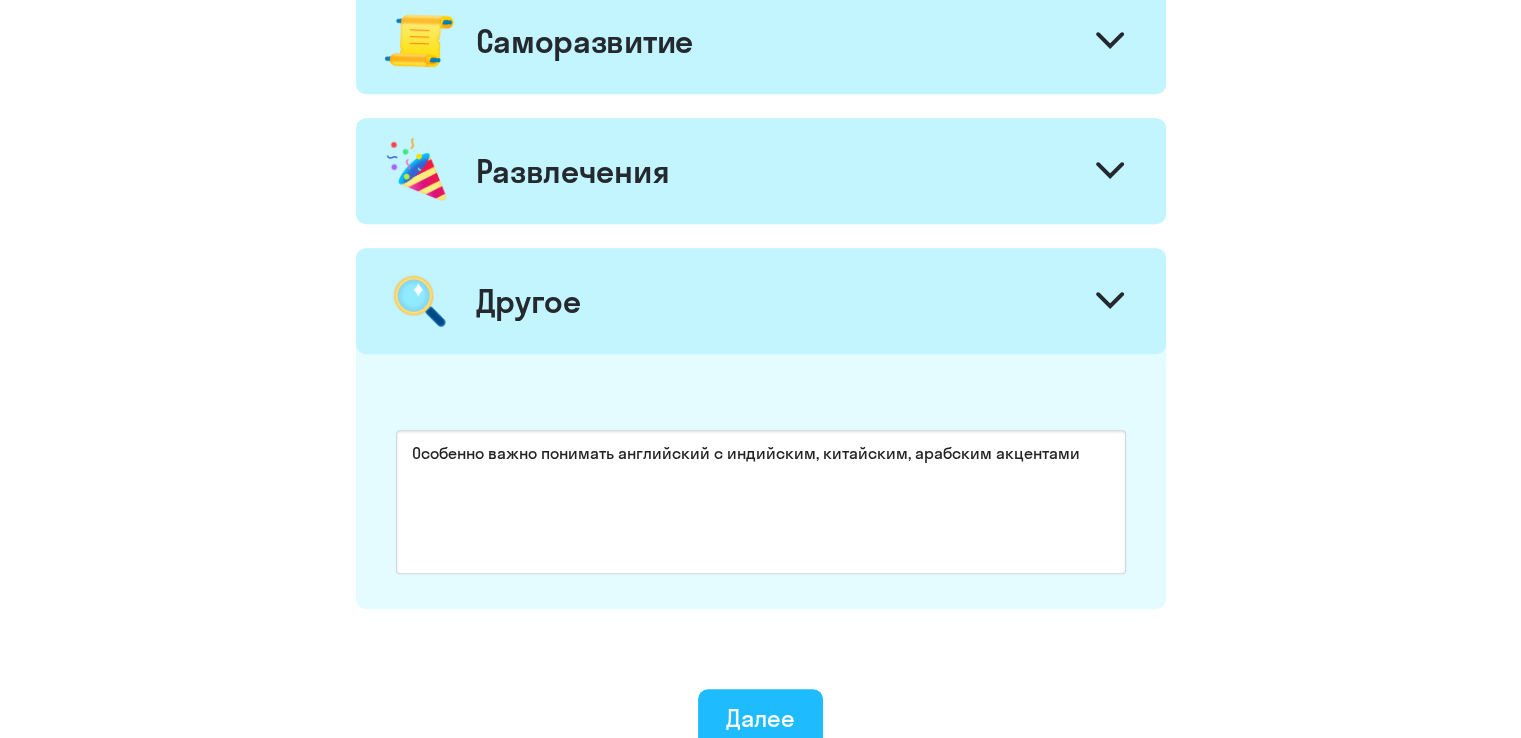 click on "Далее" 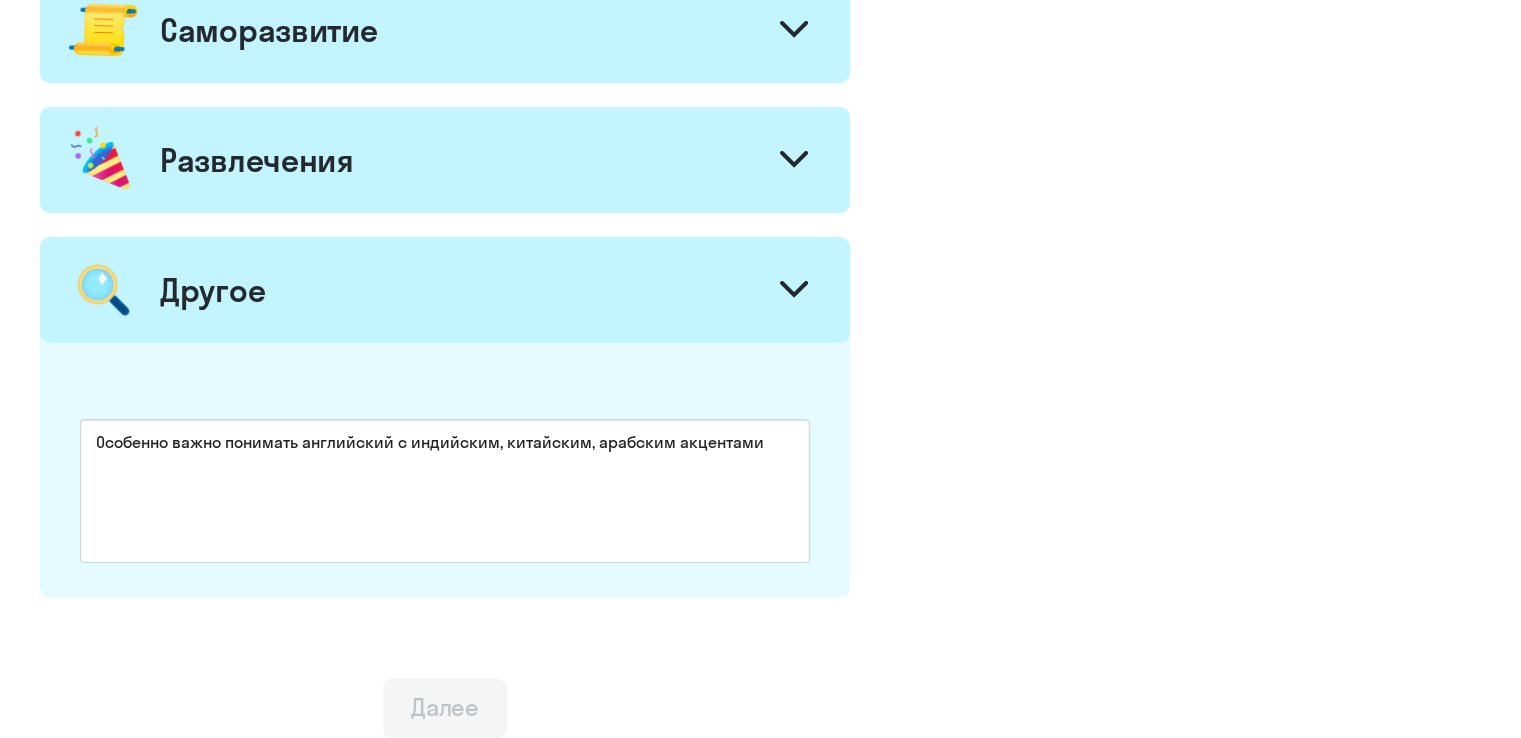 scroll, scrollTop: 0, scrollLeft: 0, axis: both 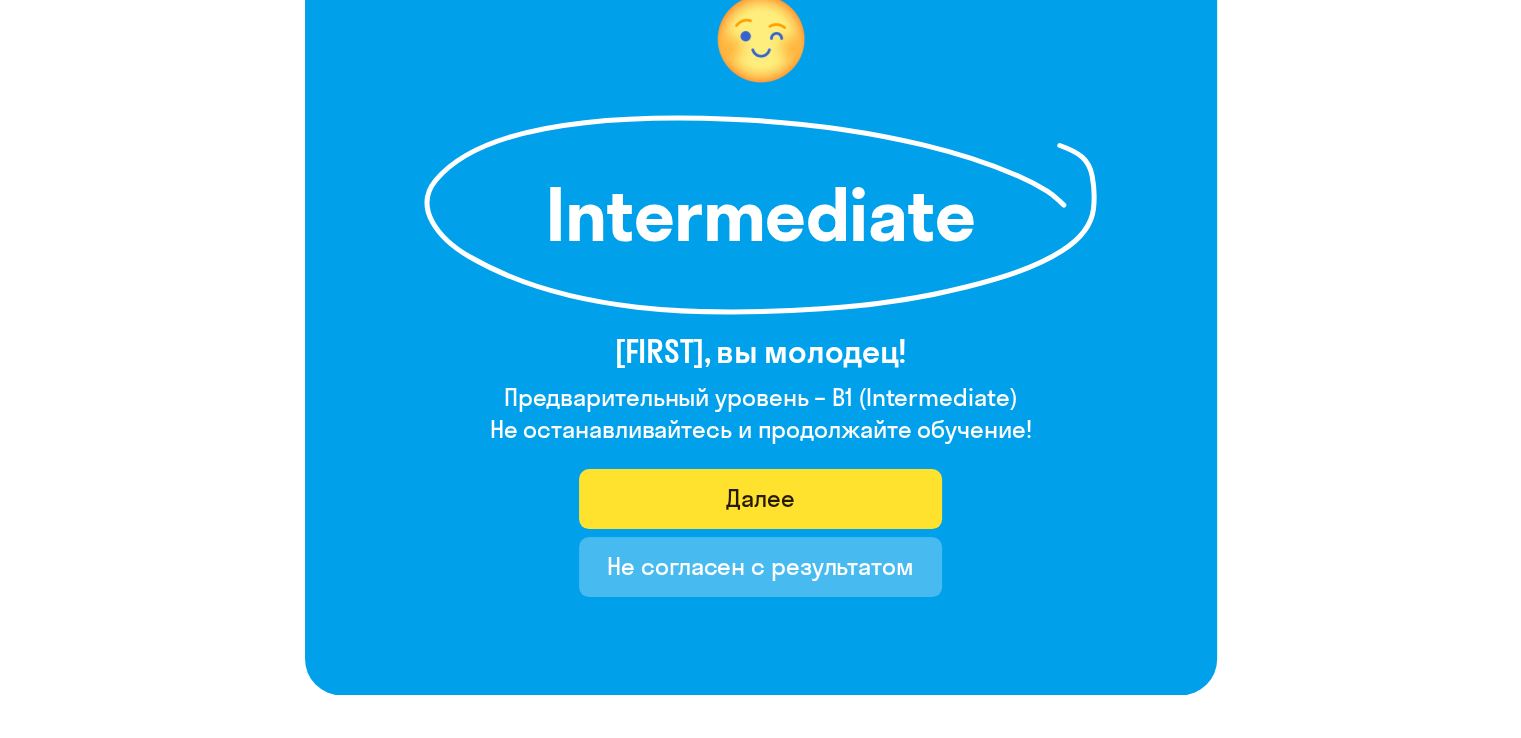 click on "Далее" 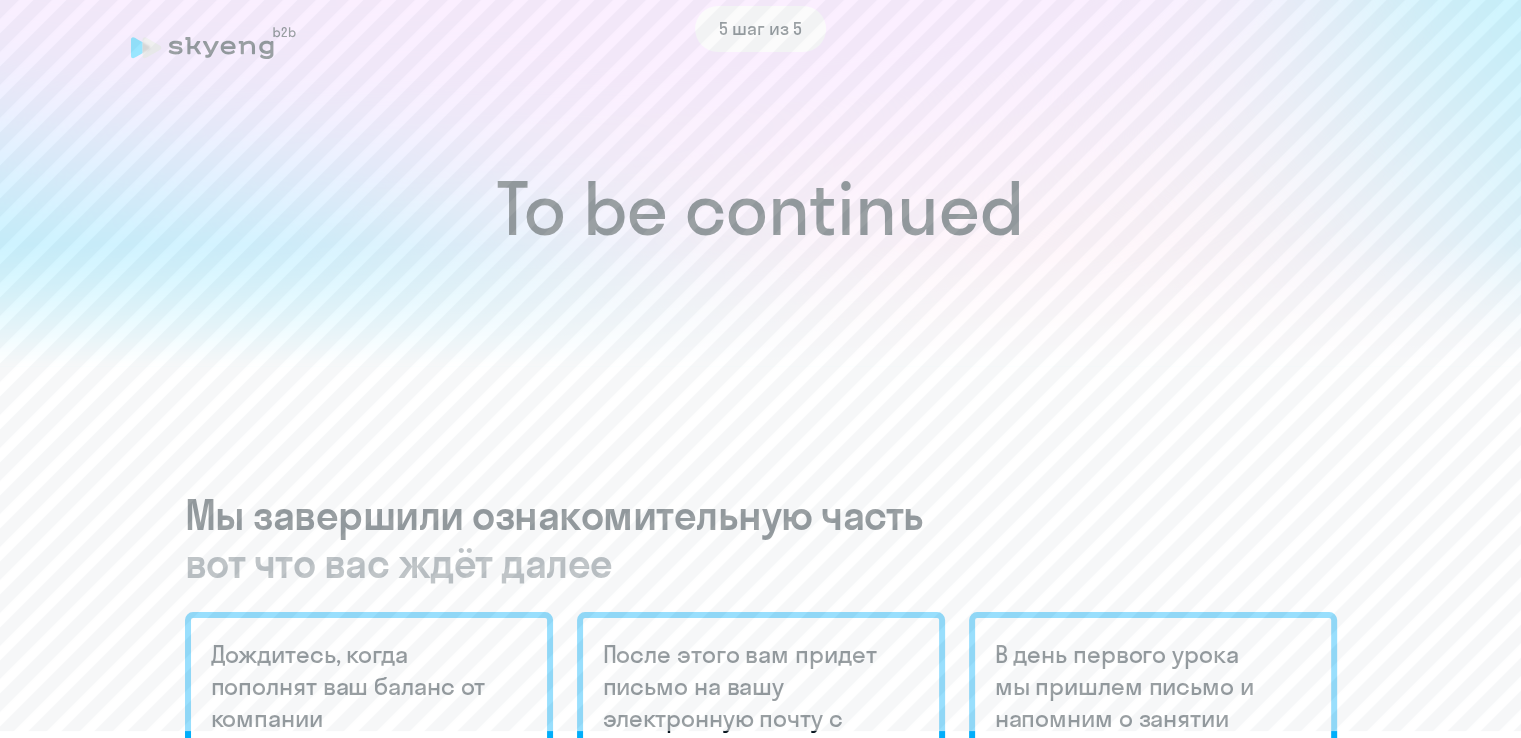 scroll, scrollTop: 0, scrollLeft: 0, axis: both 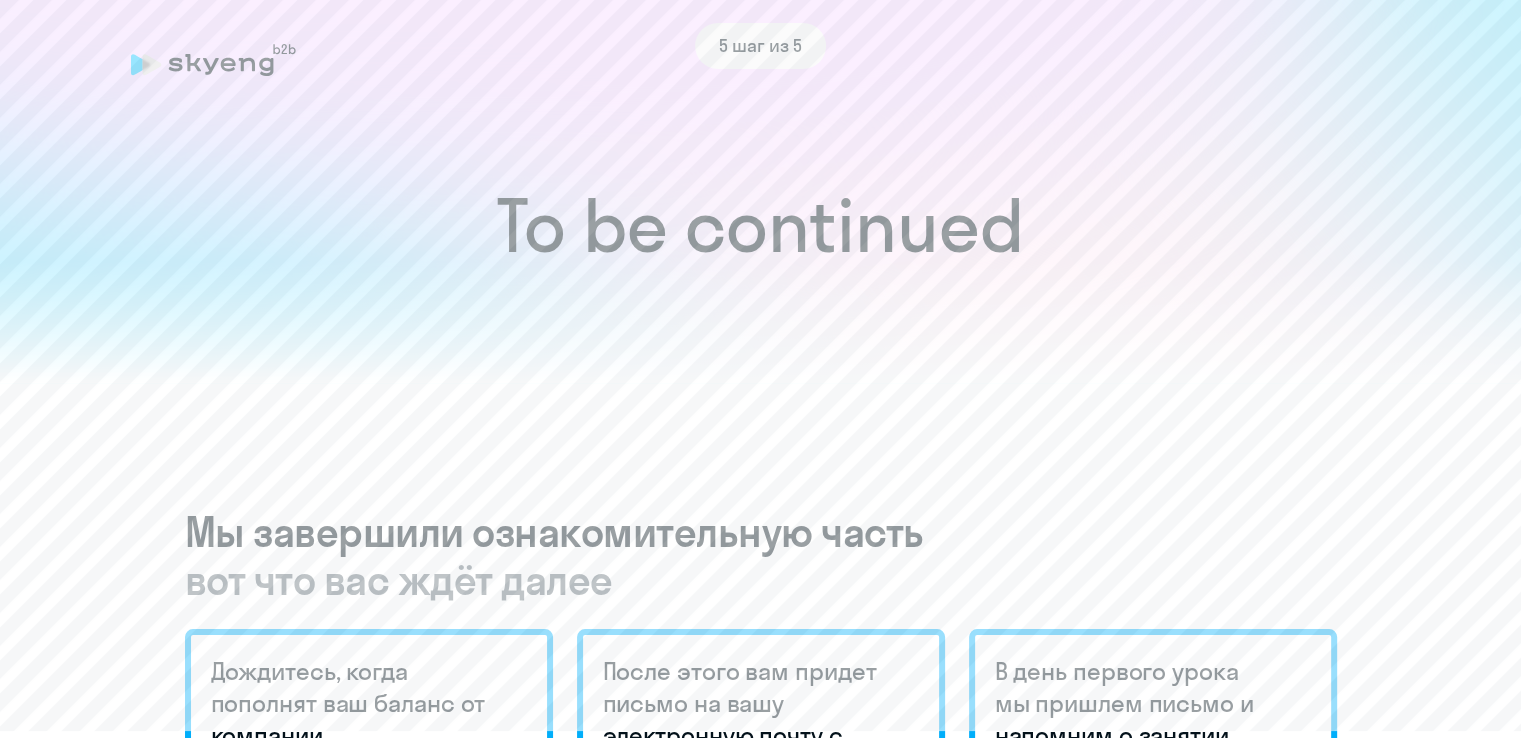 click on "5 шаг из 5" 